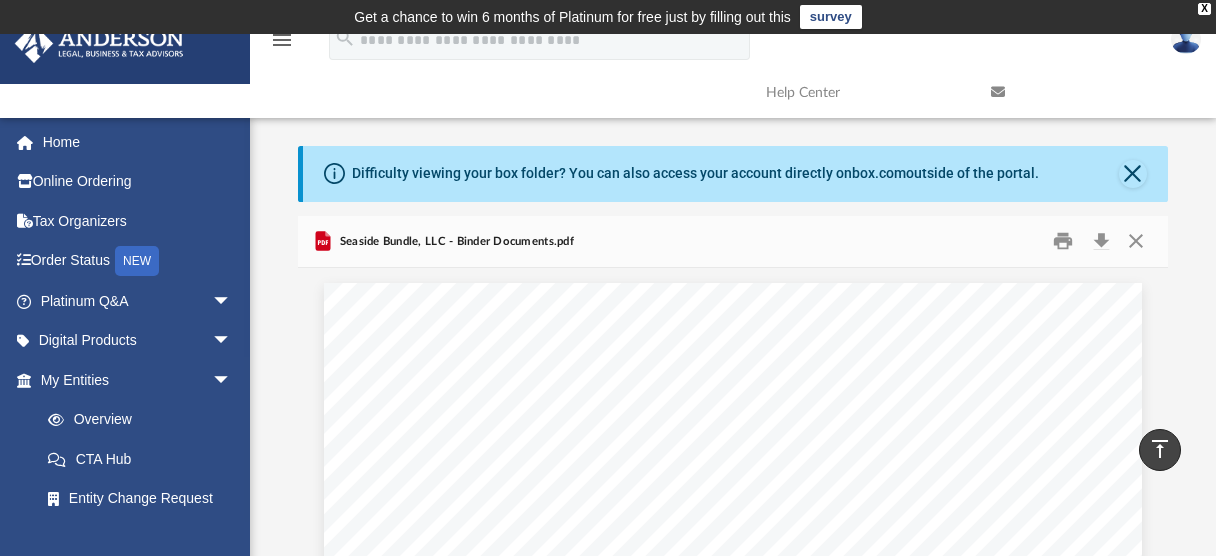 scroll, scrollTop: 365, scrollLeft: 0, axis: vertical 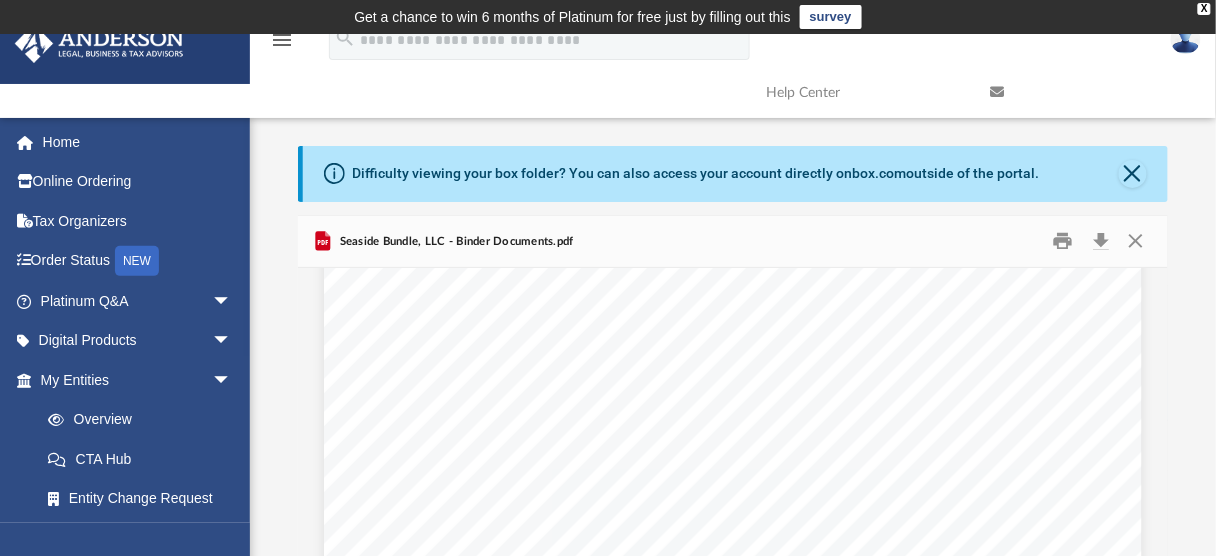 click on "Difficulty viewing your box folder? You can also access your account directly on  box.com  outside of the portal.  No Client Folder Found - Please contact   your team   for assistance.  Viewable-ClientDocs ··· Seaside Bundle, LLC Initial Docs Name    Modified    File Seaside Bundle, LLC - Binder Documents.pdf Wed Jul 30 2025  by Kathleen Maureene Pelicano File Seaside Bundle, LLC - EIN Notice.pdf Wed Jul 23 2025  by Kathleen Maureene Pelicano File Seaside Bundle, LLC - Filed Articles.pdf Wed Jul 30 2025  by Jasmine Grayson Seaside Bundle, LLC - Binder Documents.pdf Marina Groisman 12 Holyoke Road Wayne, New Jersey 07470 Re:   Seaside Bundle, LLC Dear Marina Groisman Enclosed in this portfolio, you will find your operating agreement for   Seaside Bundle, LLC   and several other important documents for the creation and operation of your new Company. You are responsible for reading and reviewing, for accuracy, all of the information in this portfolio. After your review, you will Overview       Review this" at bounding box center [733, 465] 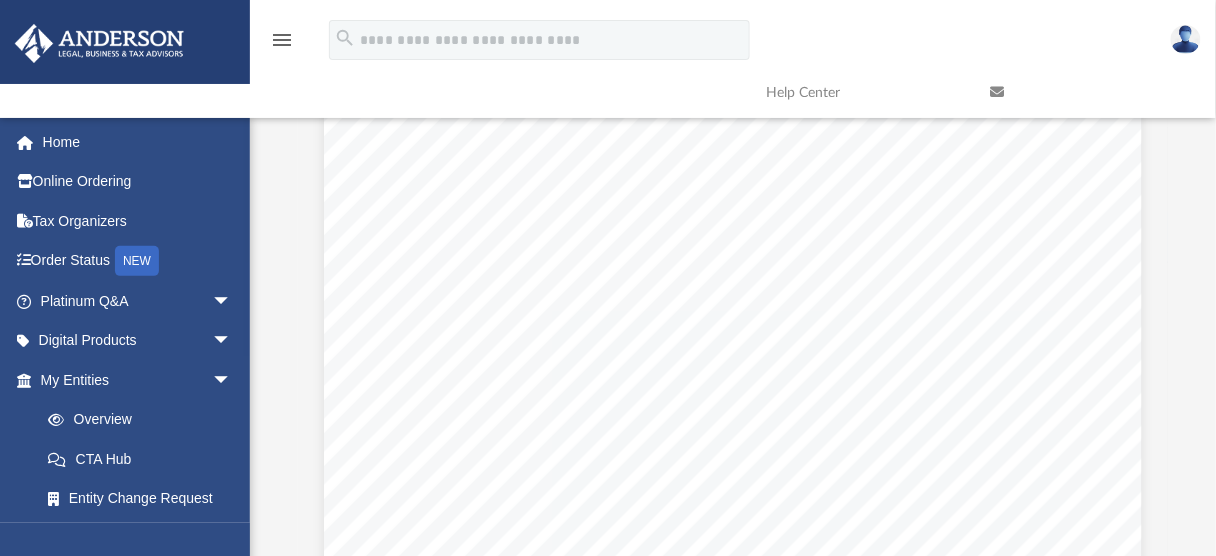 scroll, scrollTop: 160, scrollLeft: 0, axis: vertical 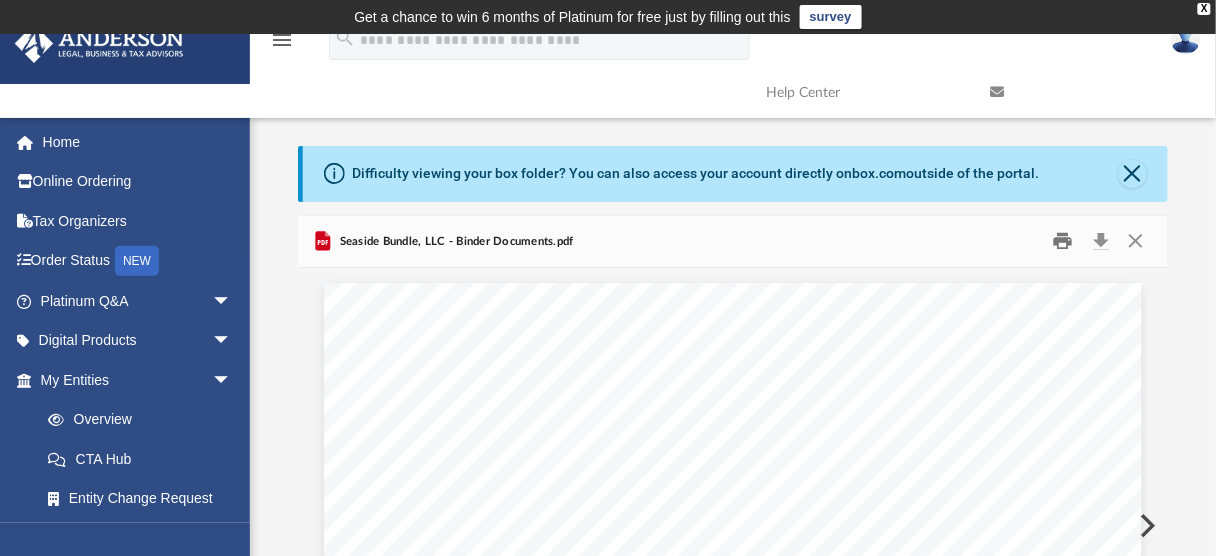 click at bounding box center (1063, 241) 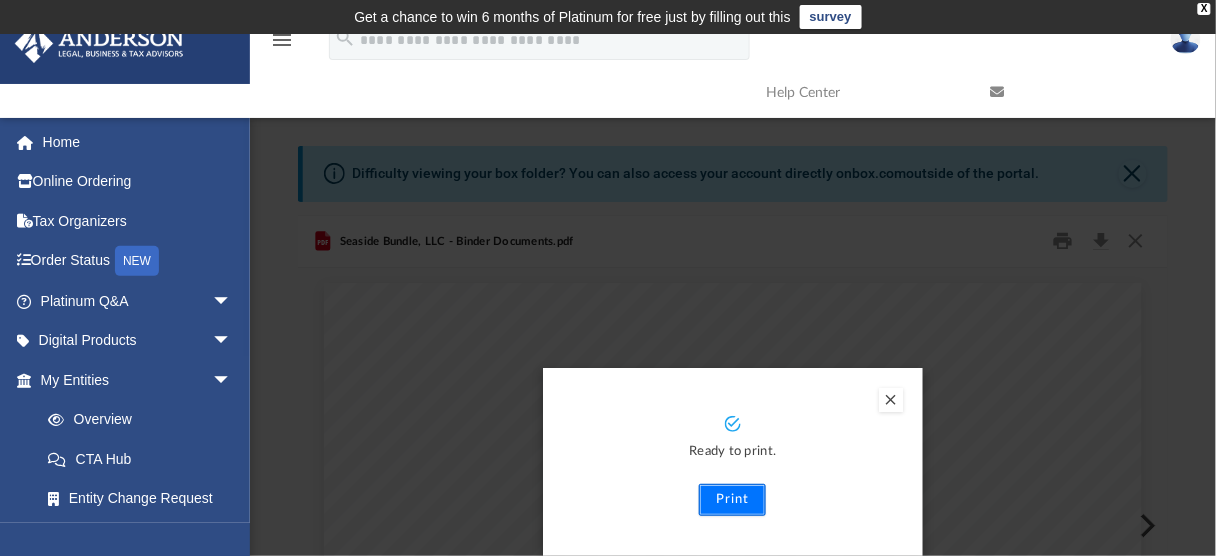 click on "Print" at bounding box center (732, 500) 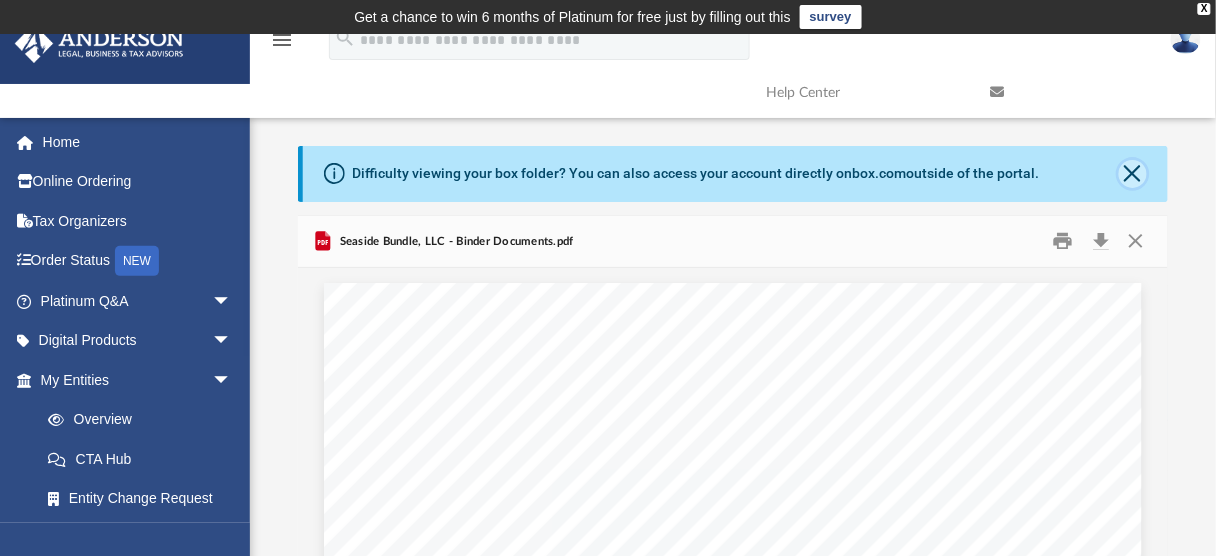 click 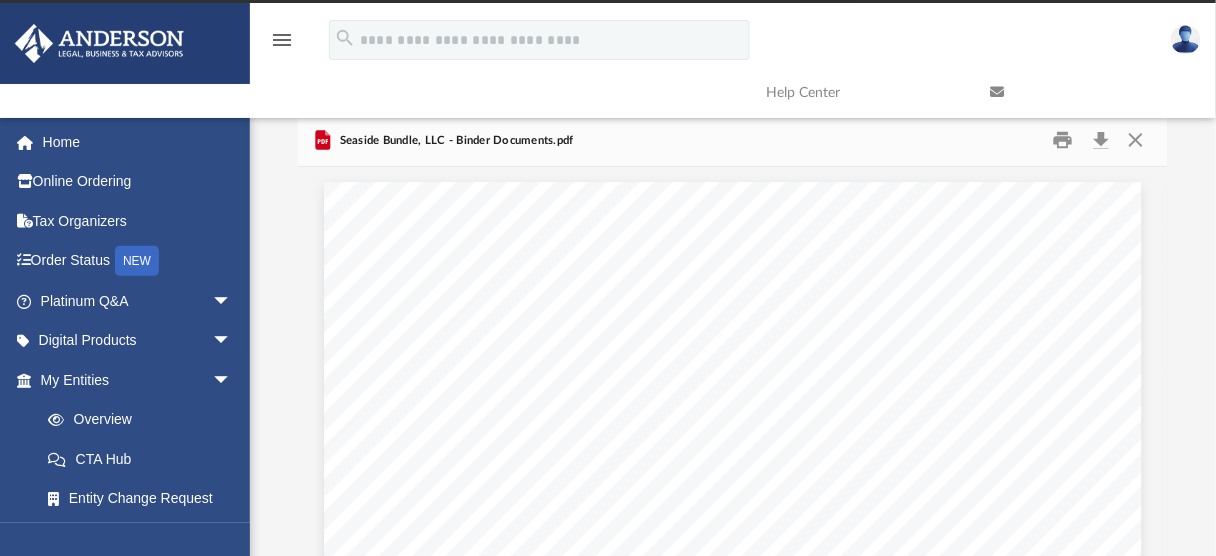scroll, scrollTop: 0, scrollLeft: 0, axis: both 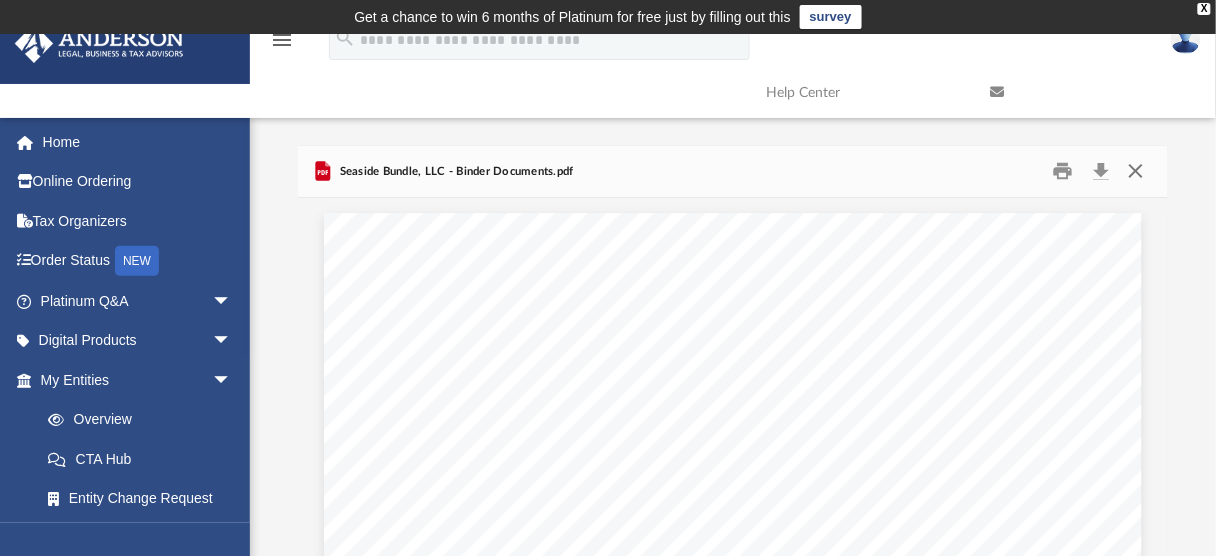 click at bounding box center (1136, 171) 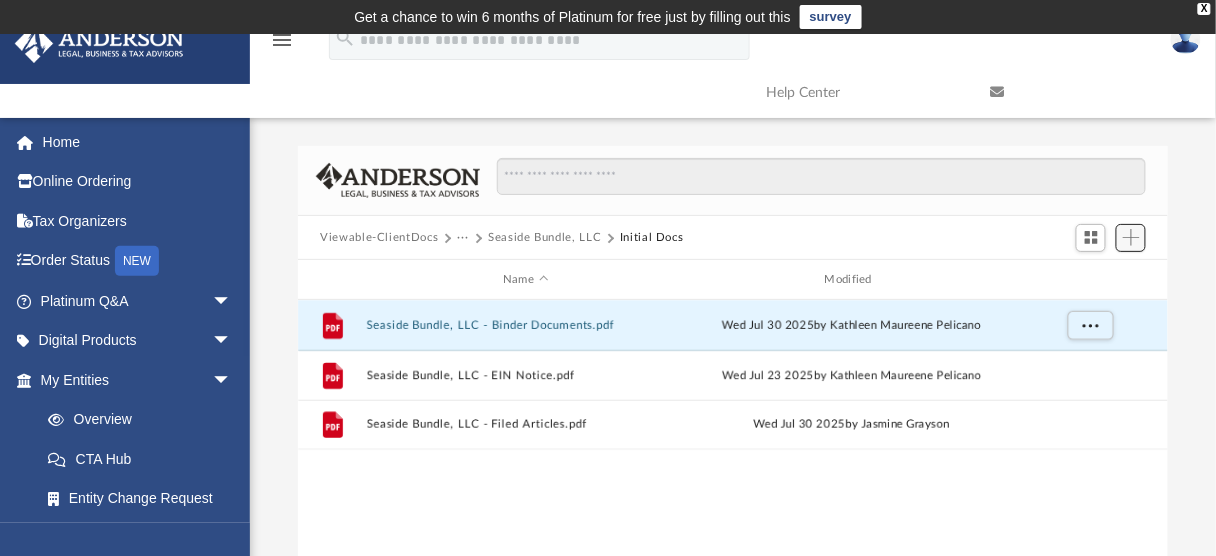click at bounding box center (1131, 237) 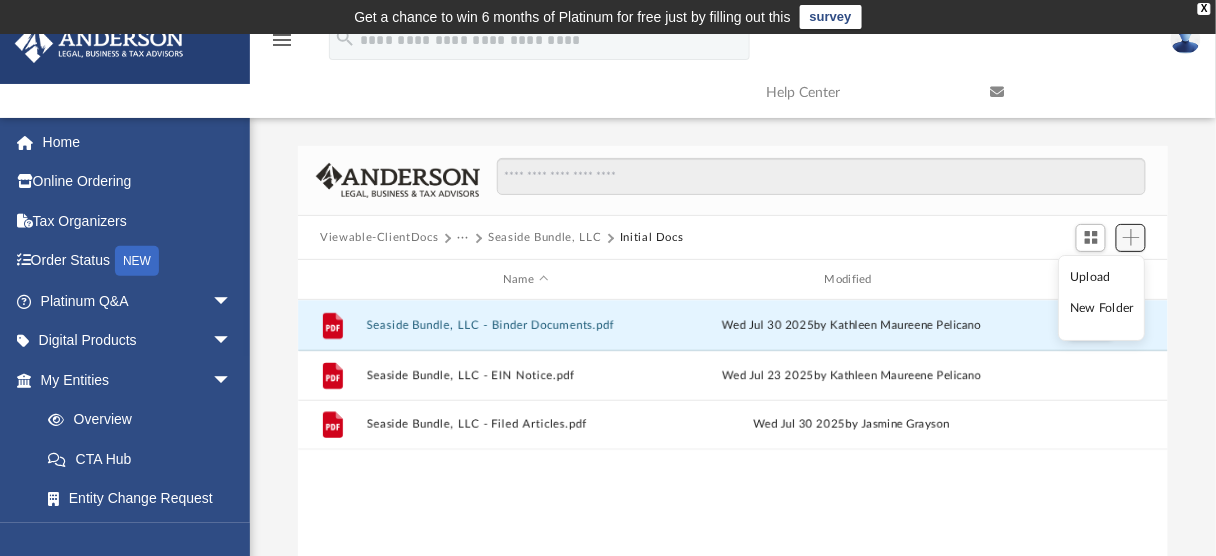 click at bounding box center (1131, 237) 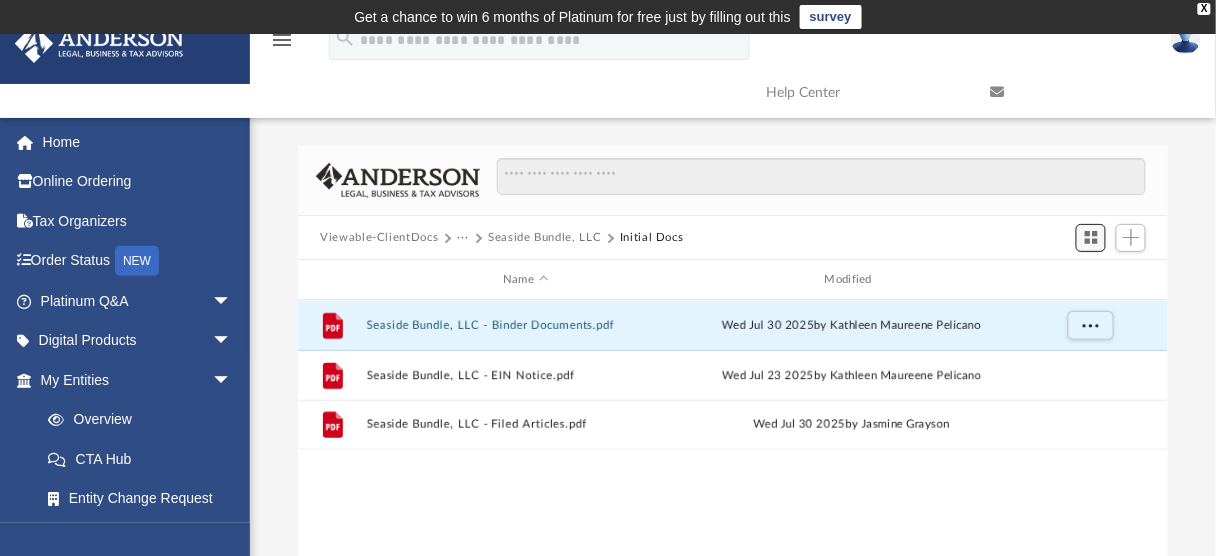 click at bounding box center (1091, 237) 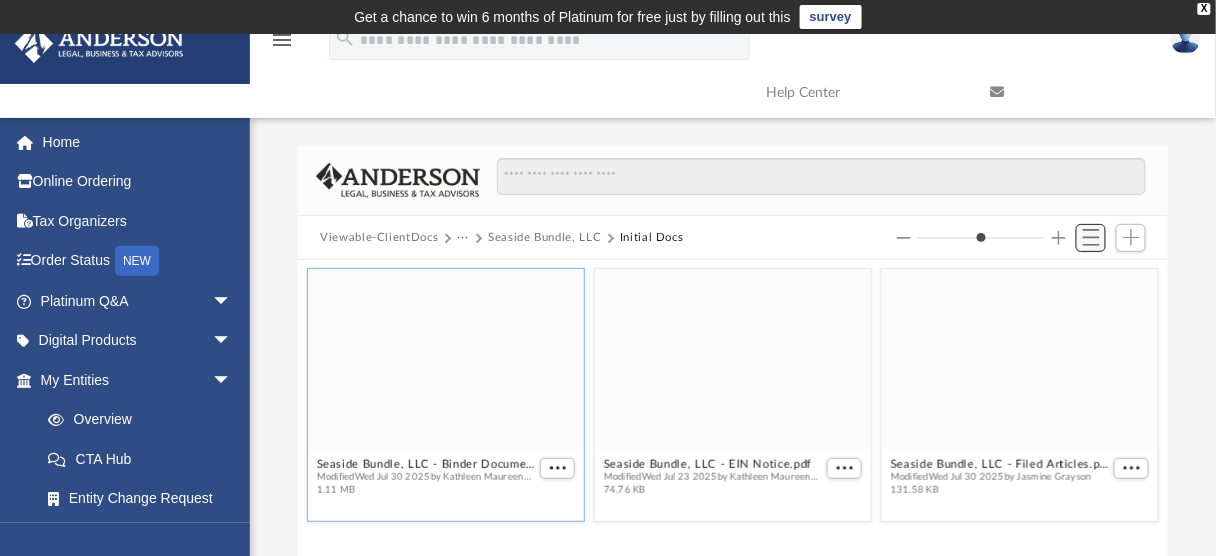 scroll, scrollTop: 14, scrollLeft: 13, axis: both 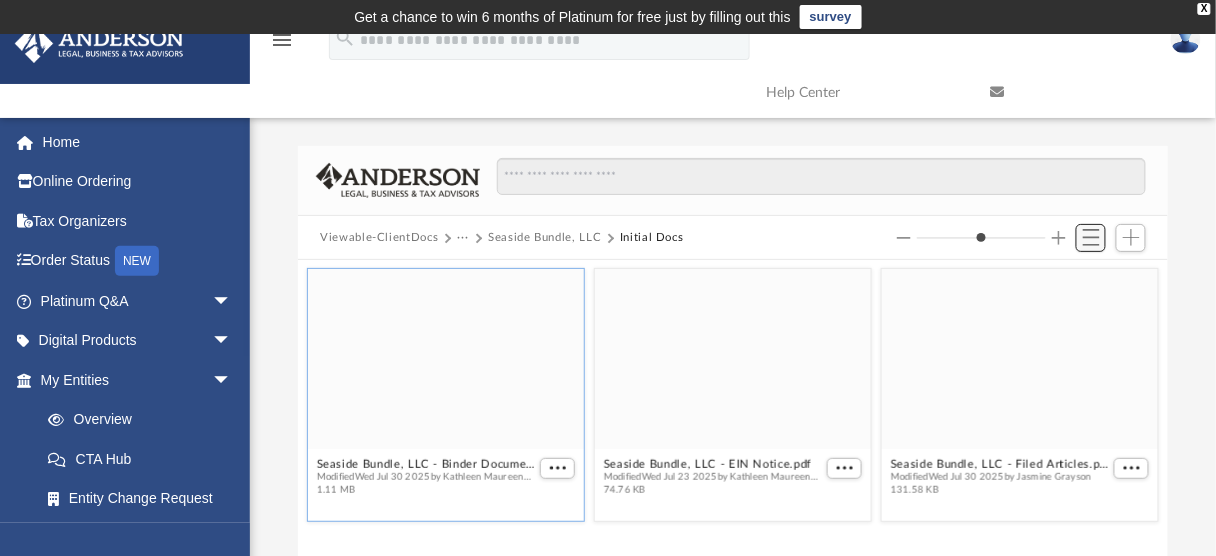 click at bounding box center [1091, 237] 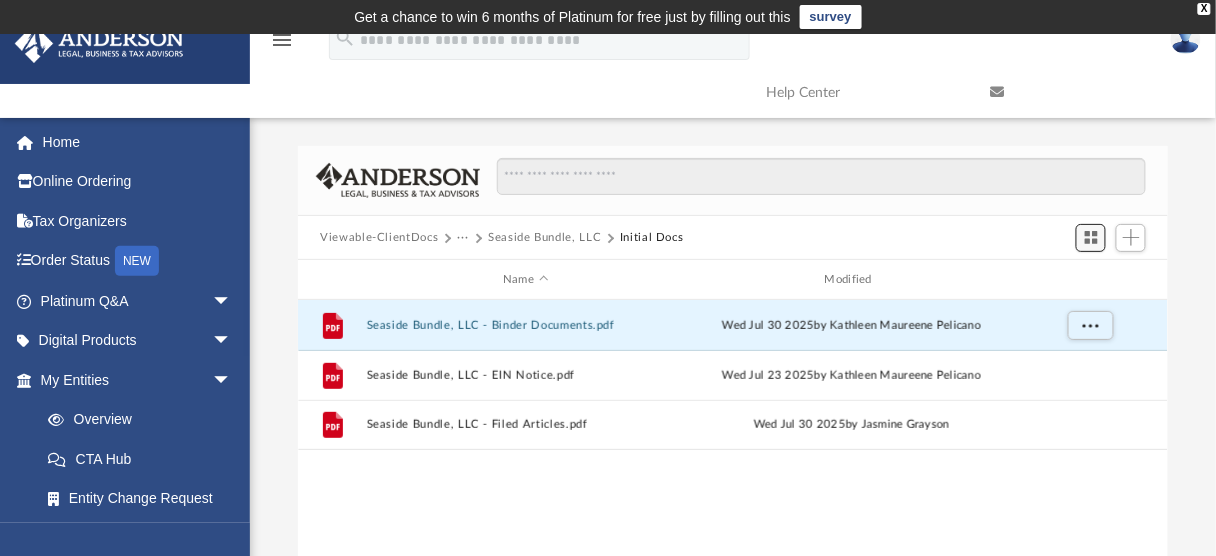 scroll, scrollTop: 14, scrollLeft: 13, axis: both 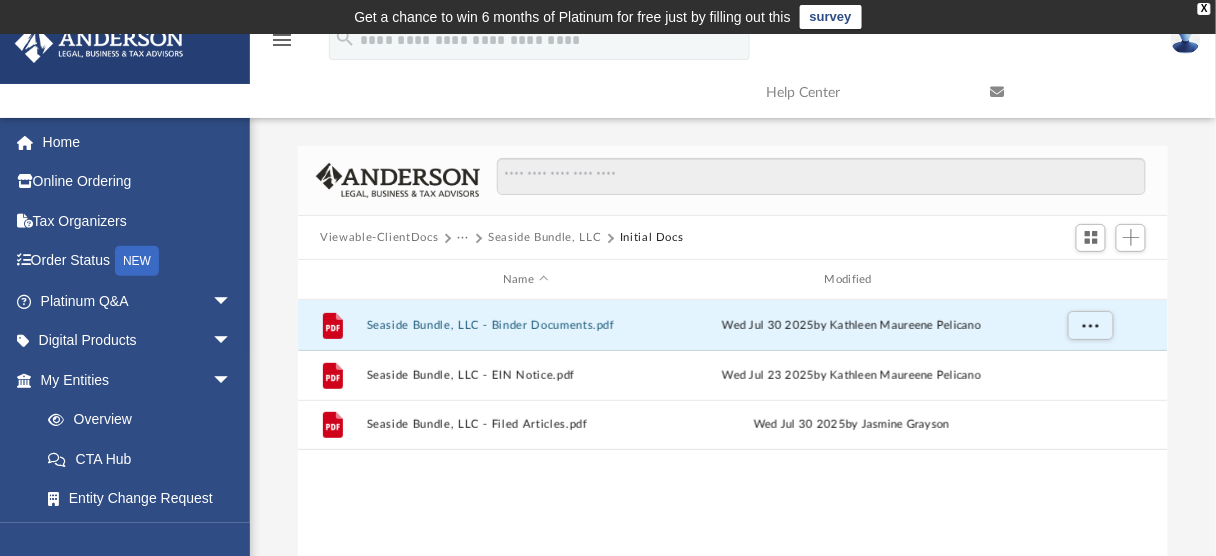 click on "Viewable-ClientDocs" at bounding box center (379, 238) 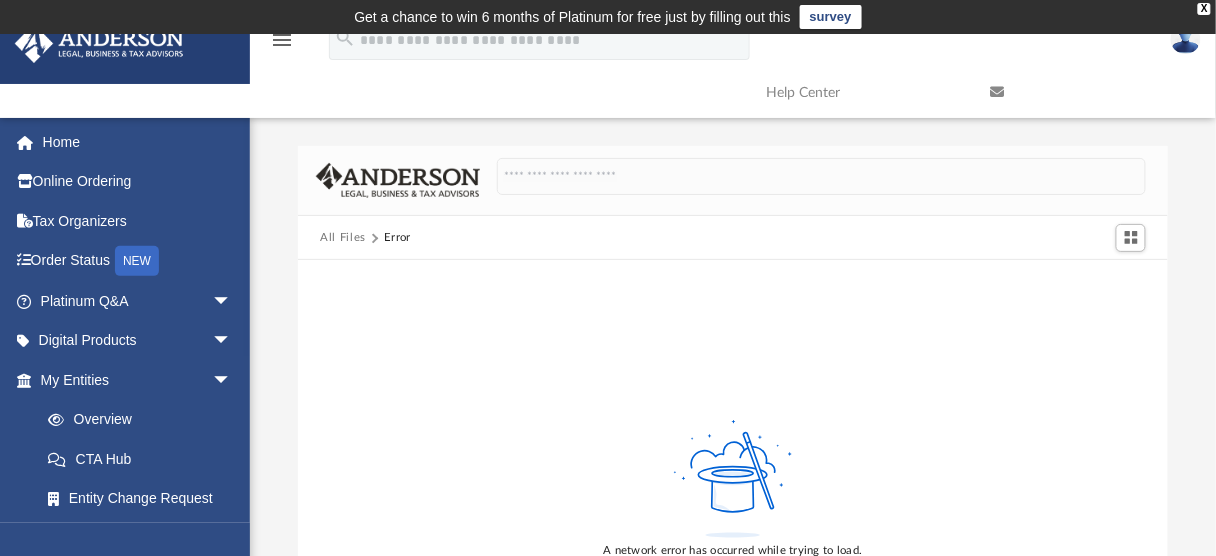 click on "All Files" at bounding box center (343, 238) 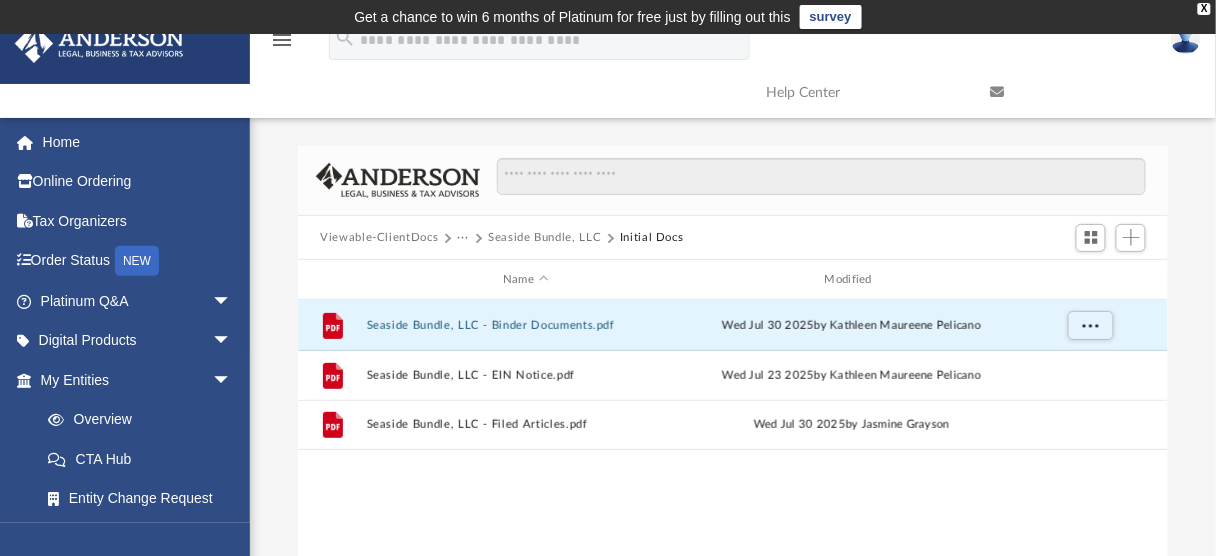scroll, scrollTop: 14, scrollLeft: 13, axis: both 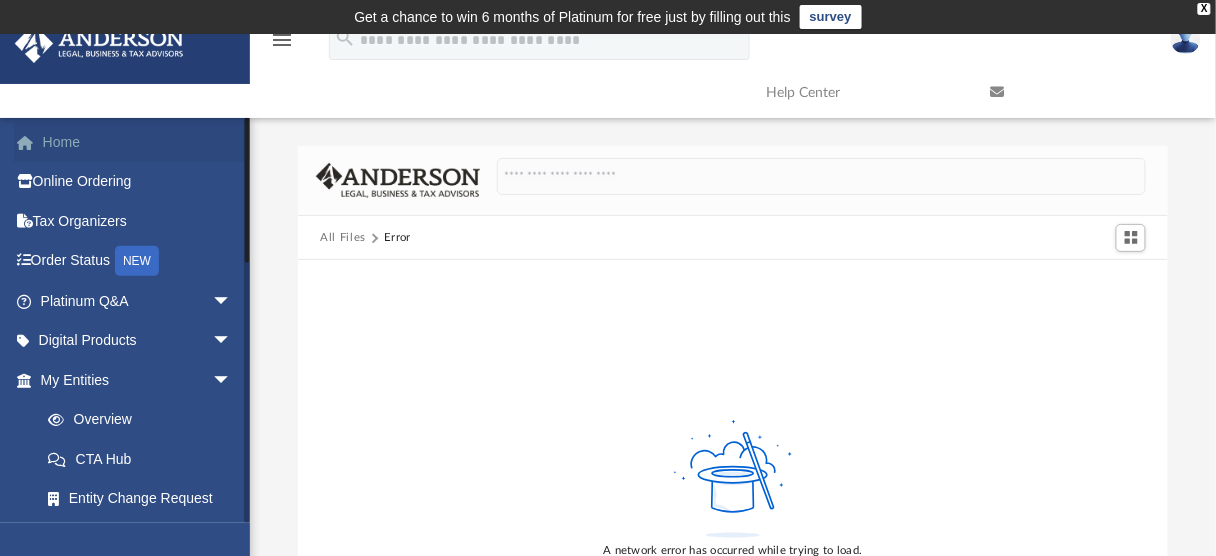 click on "Home" at bounding box center (138, 142) 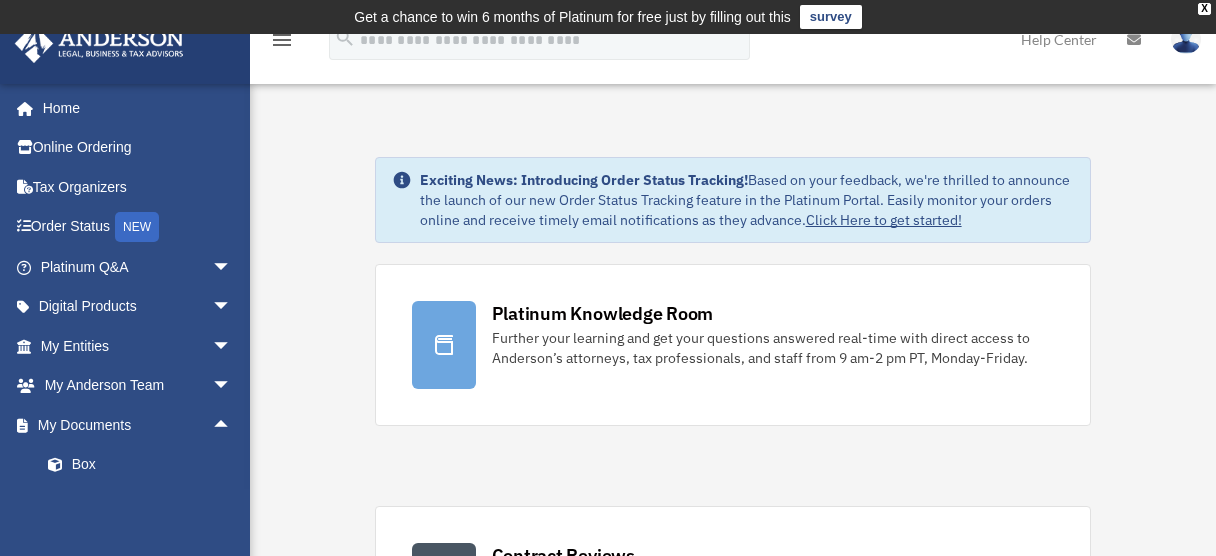 scroll, scrollTop: 0, scrollLeft: 0, axis: both 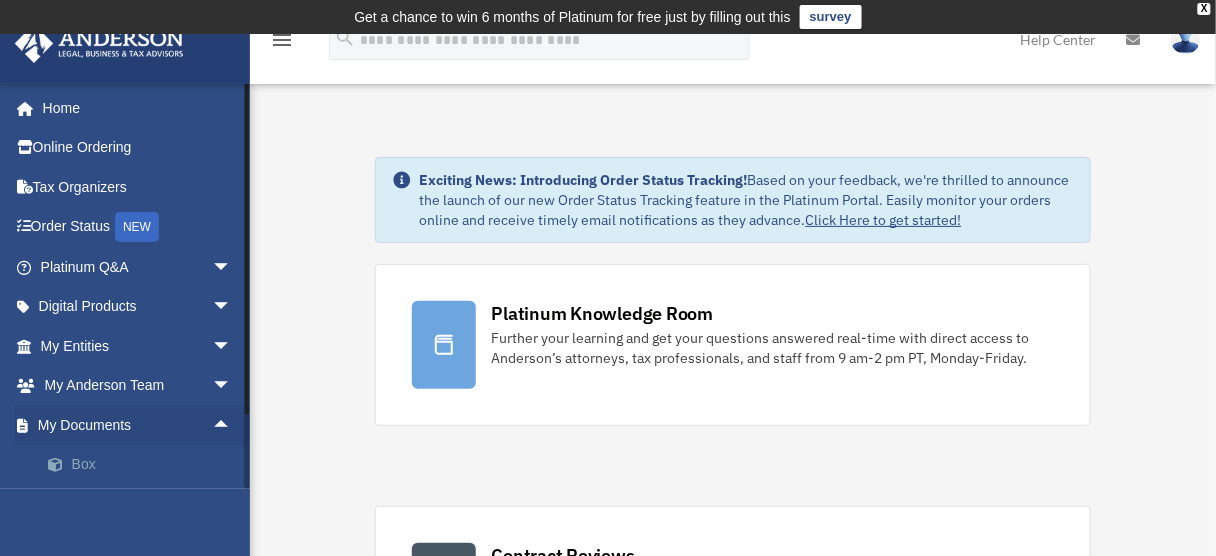 click on "Box" at bounding box center [145, 465] 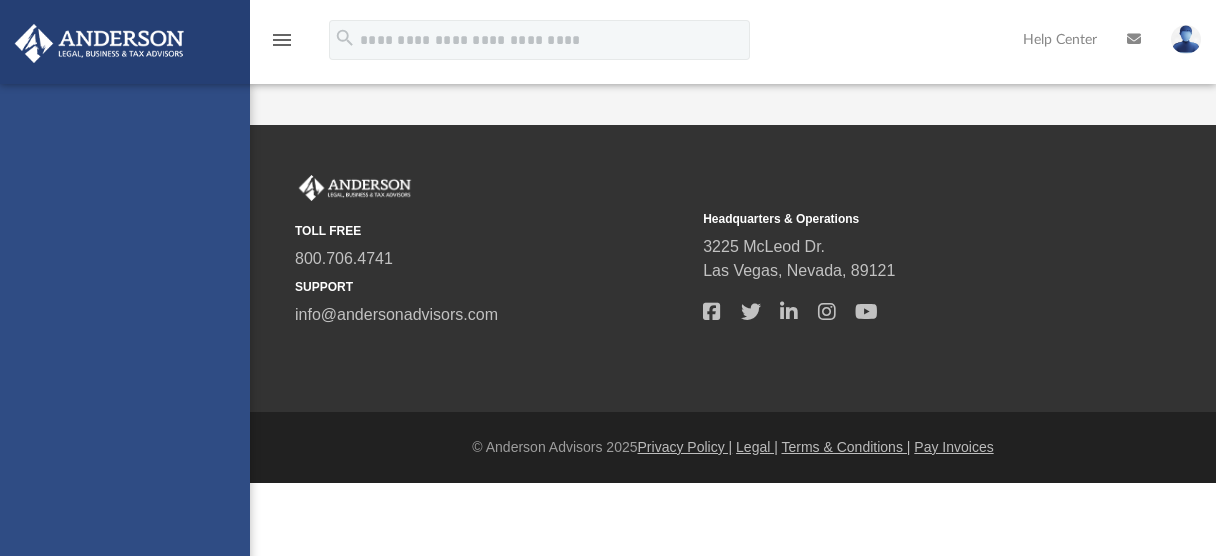 scroll, scrollTop: 0, scrollLeft: 0, axis: both 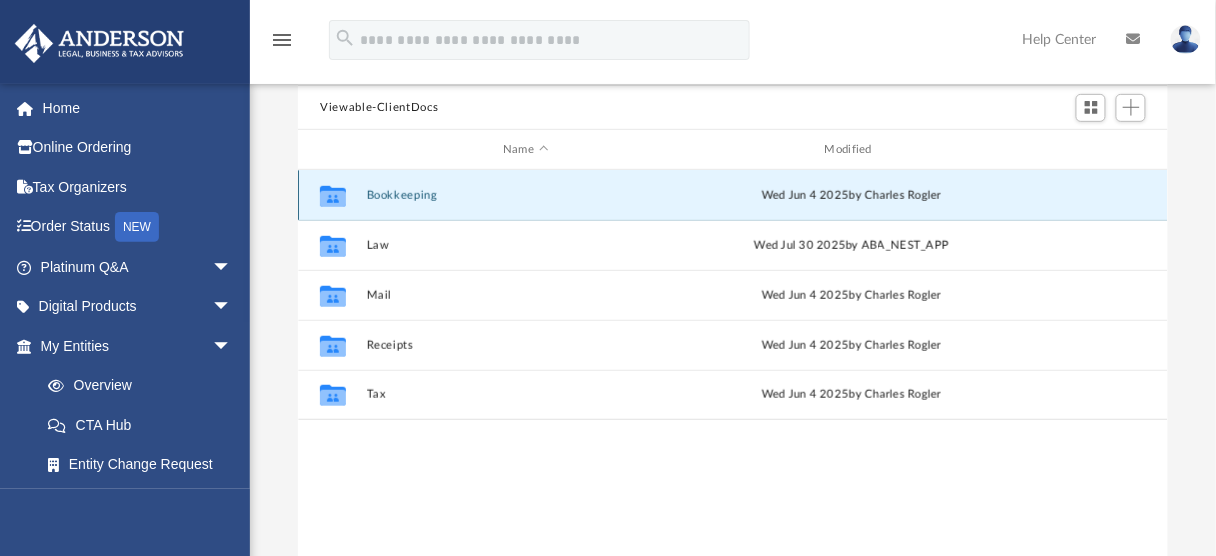 click on "Bookkeeping" at bounding box center [526, 195] 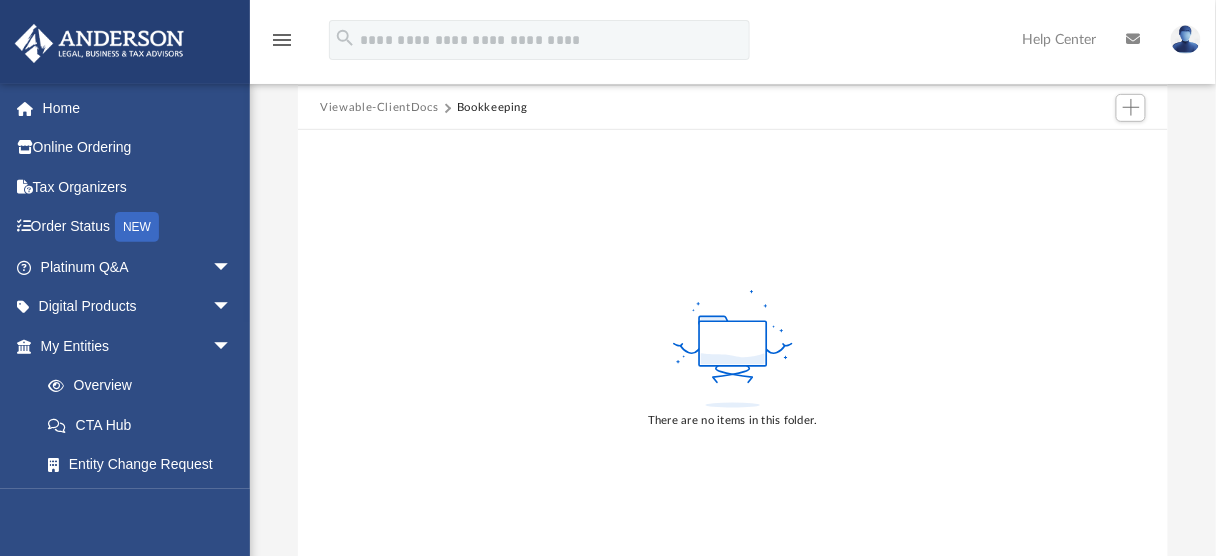 click on "Viewable-ClientDocs" at bounding box center [379, 108] 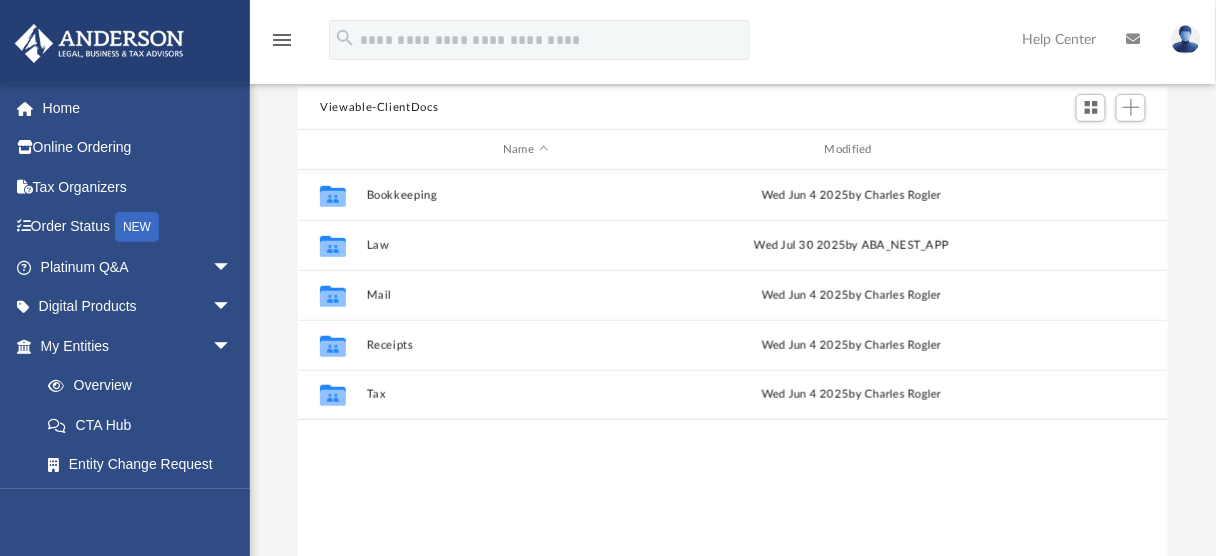 scroll, scrollTop: 14, scrollLeft: 13, axis: both 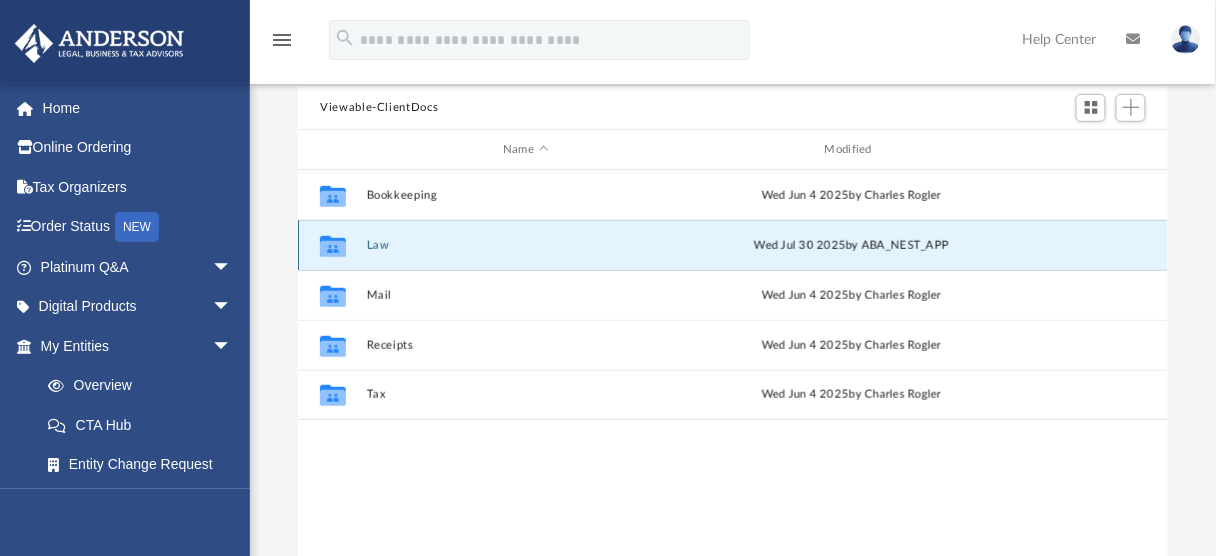 click on "Law" at bounding box center (526, 245) 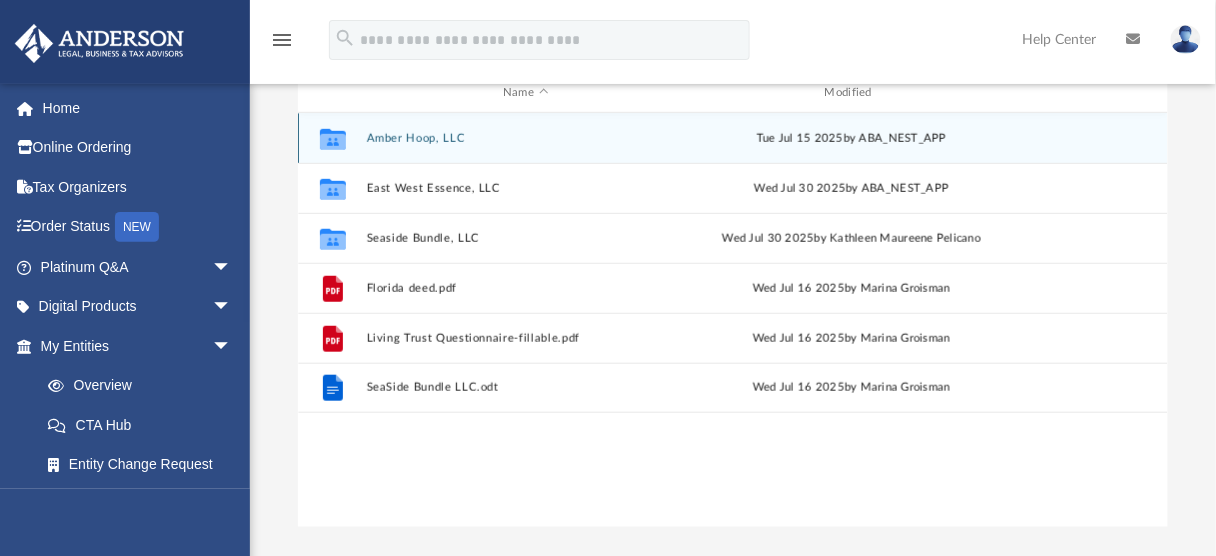scroll, scrollTop: 251, scrollLeft: 0, axis: vertical 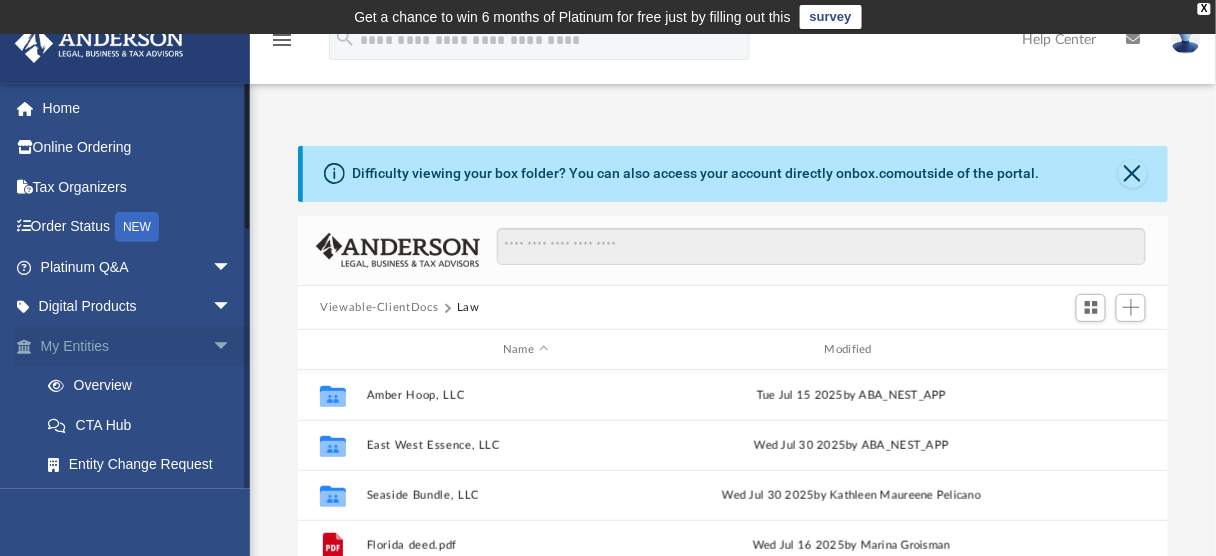 click on "arrow_drop_down" at bounding box center (232, 346) 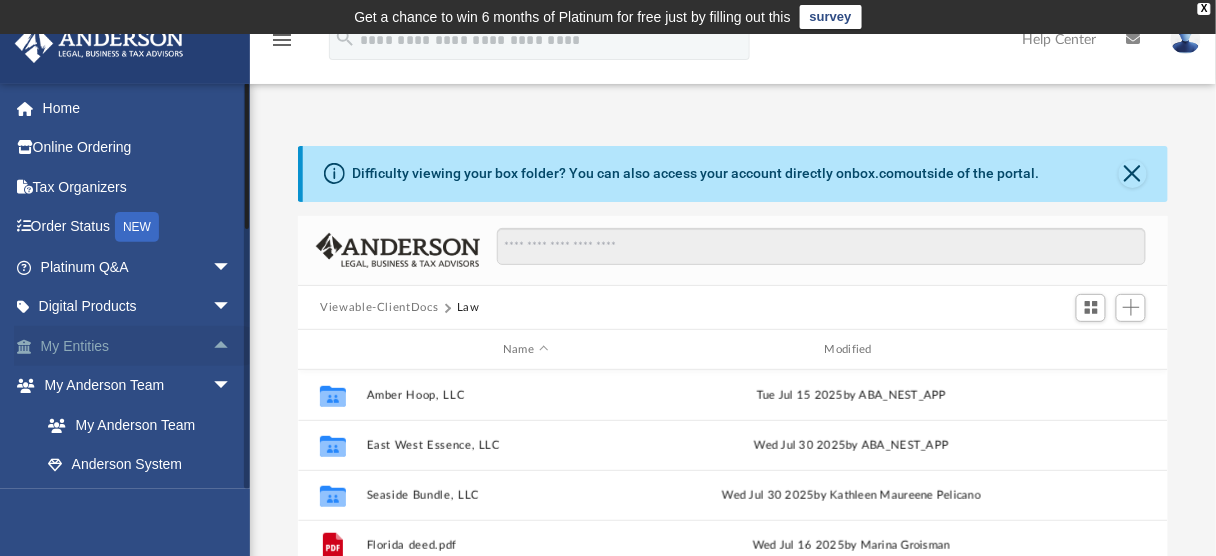 click on "arrow_drop_up" at bounding box center [232, 346] 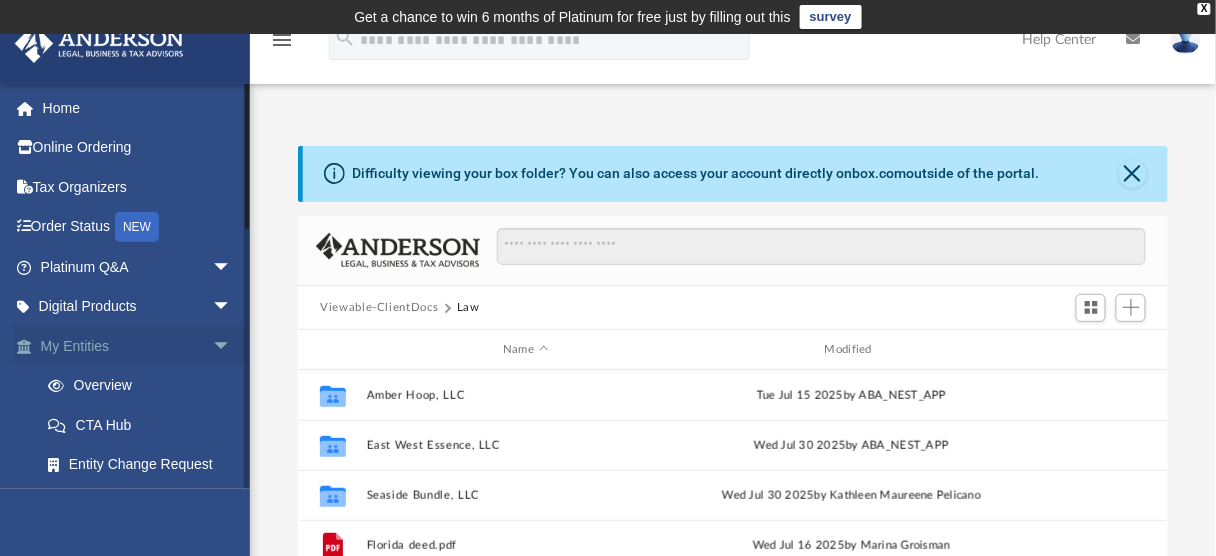 click on "arrow_drop_down" at bounding box center [232, 346] 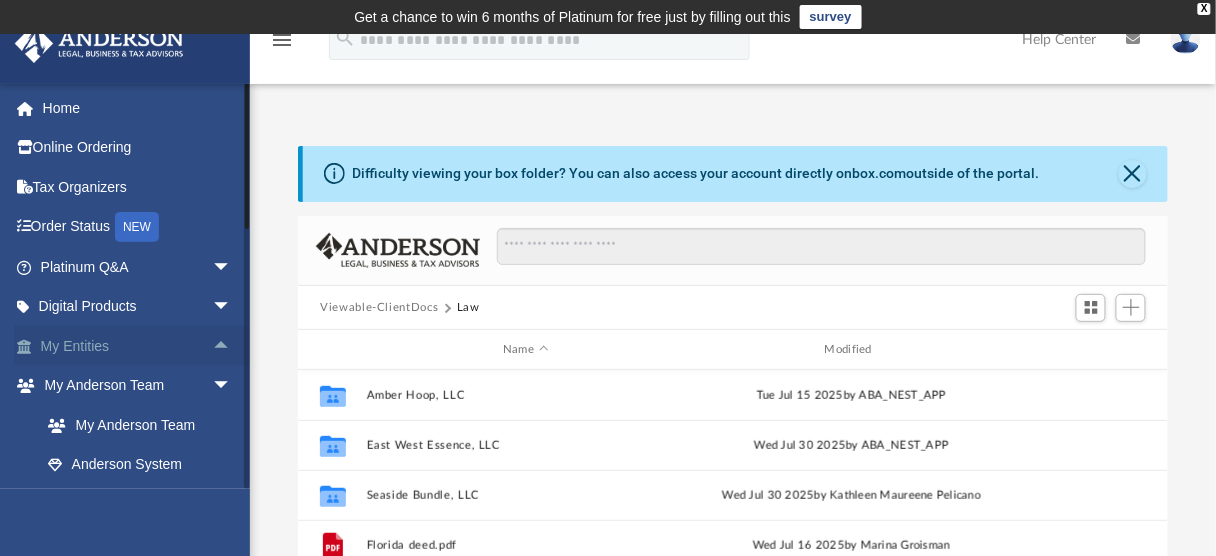 click on "arrow_drop_up" at bounding box center [232, 346] 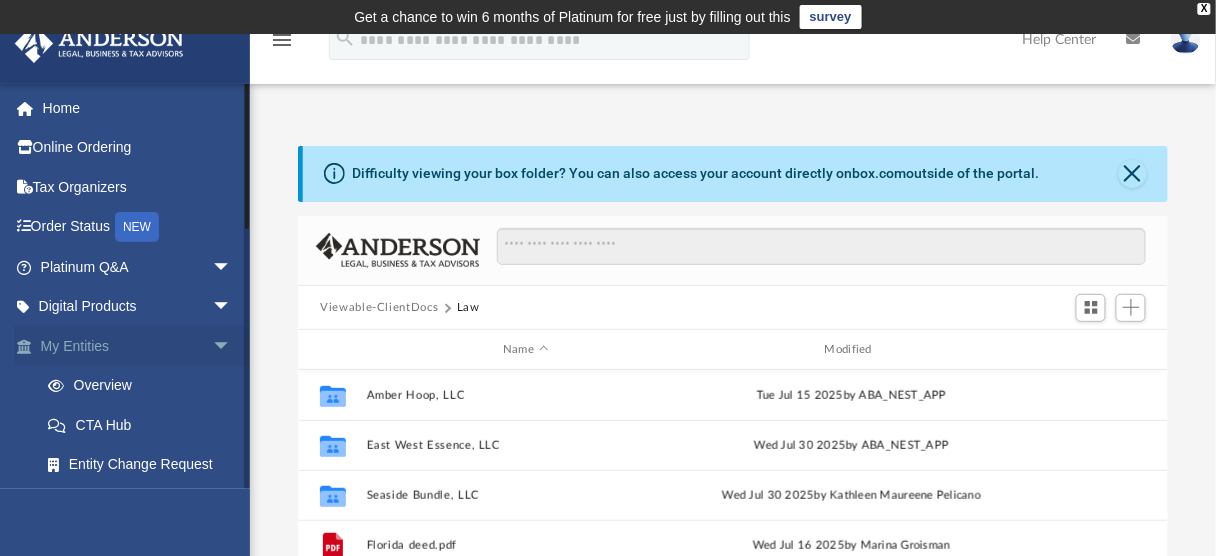 click on "My Entities arrow_drop_down" at bounding box center (138, 346) 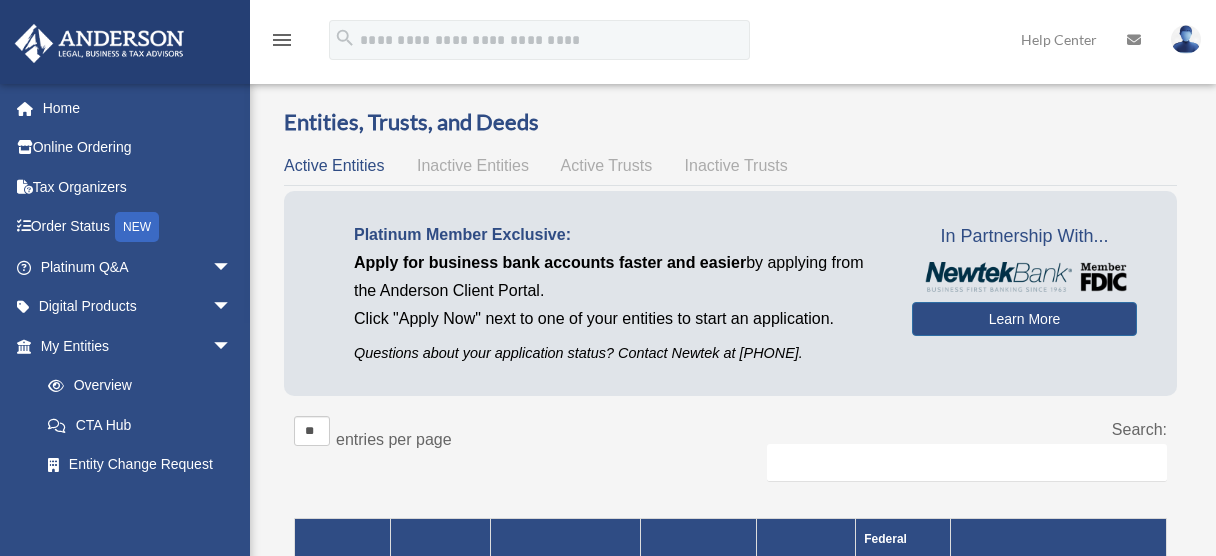 scroll, scrollTop: 0, scrollLeft: 0, axis: both 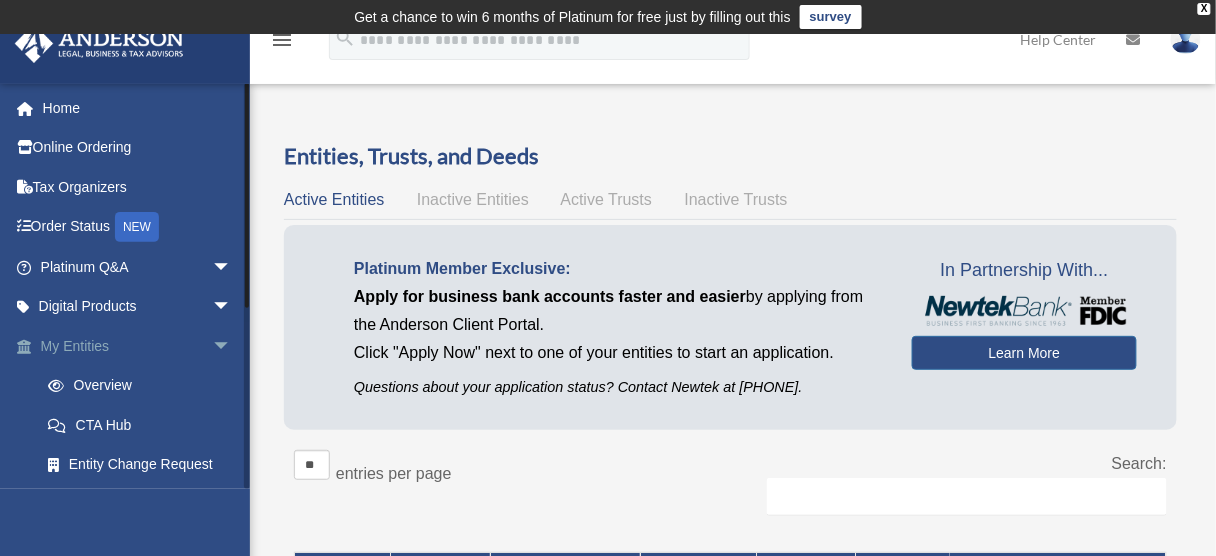click on "My Entities arrow_drop_down" at bounding box center [138, 346] 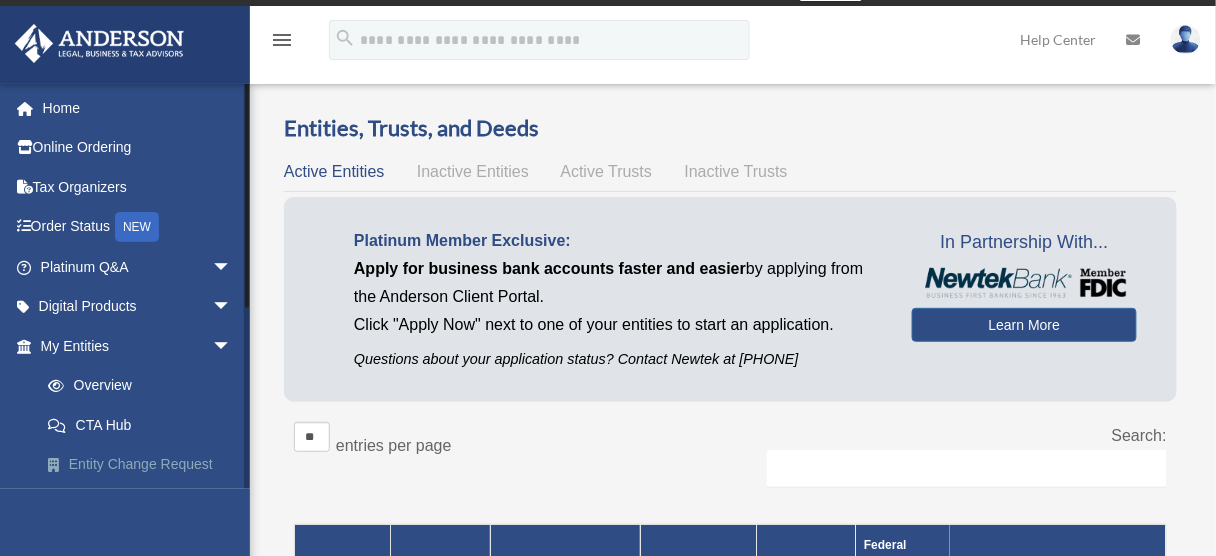scroll, scrollTop: 32, scrollLeft: 0, axis: vertical 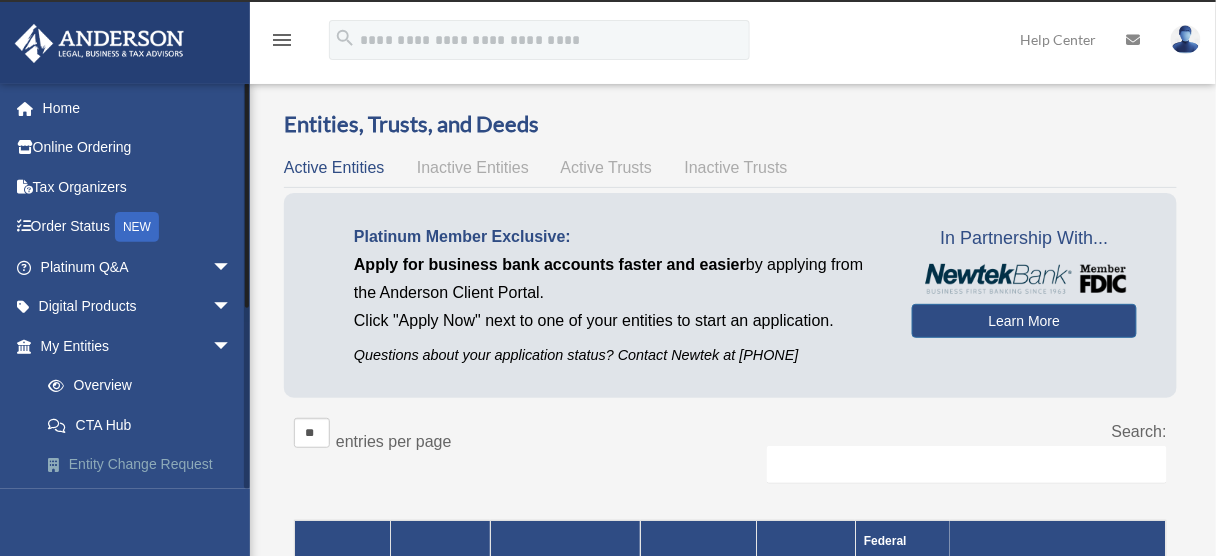 click on "Entity Change Request" at bounding box center (145, 465) 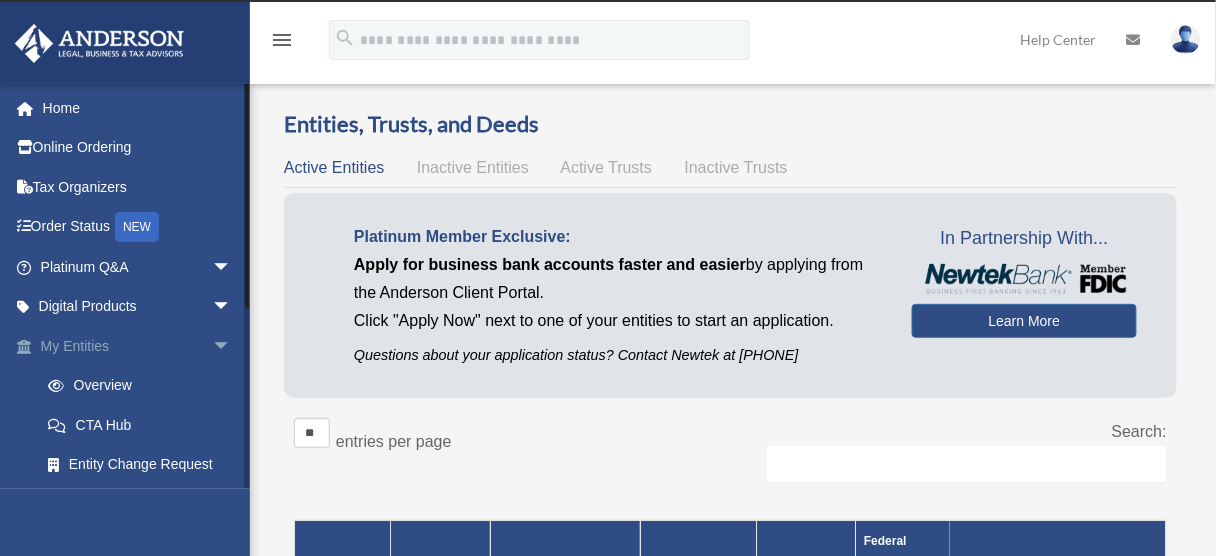 click on "My Entities arrow_drop_down" at bounding box center (138, 346) 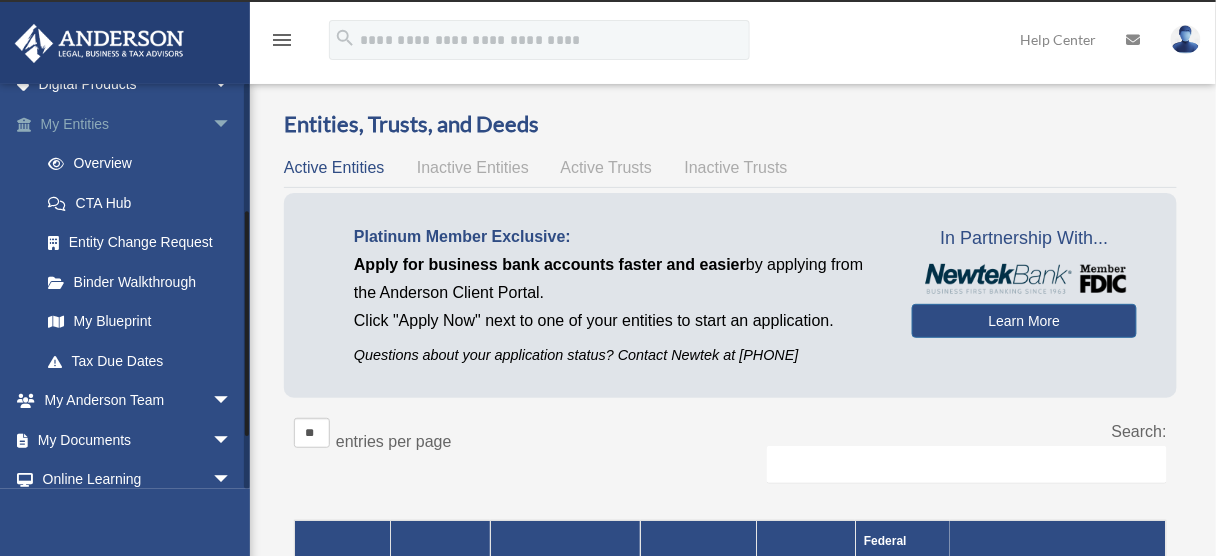 scroll, scrollTop: 224, scrollLeft: 0, axis: vertical 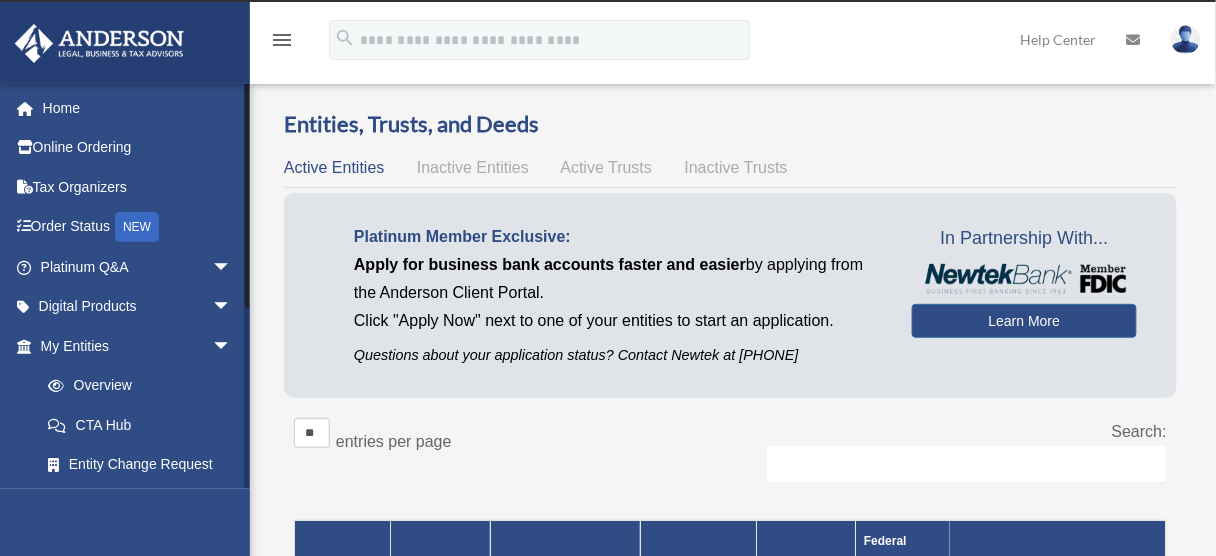 click on "Binder Walkthrough" at bounding box center (145, 504) 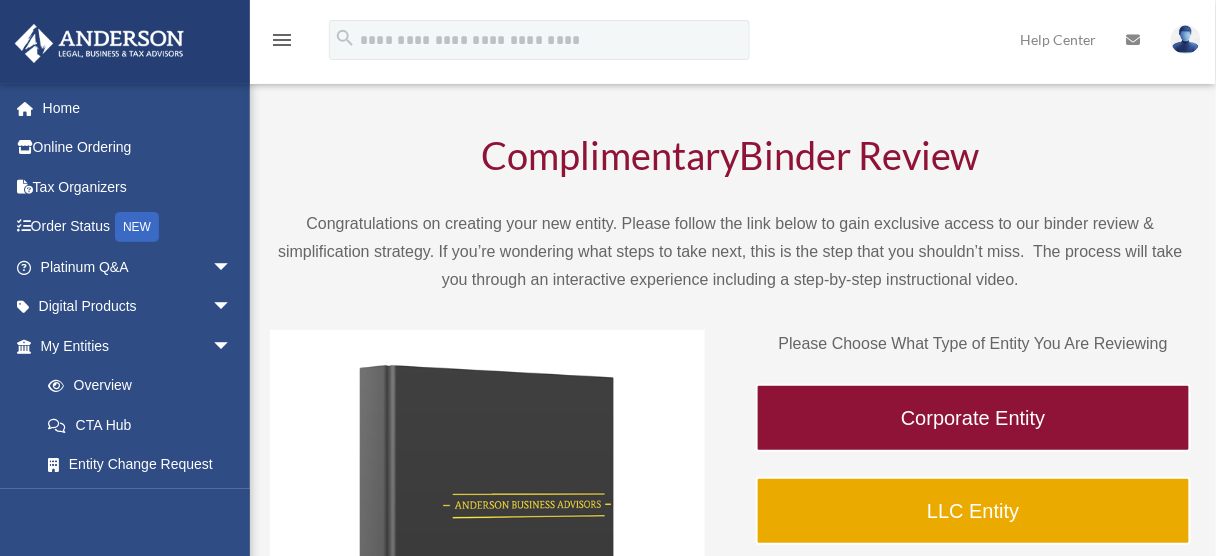 scroll, scrollTop: 64, scrollLeft: 0, axis: vertical 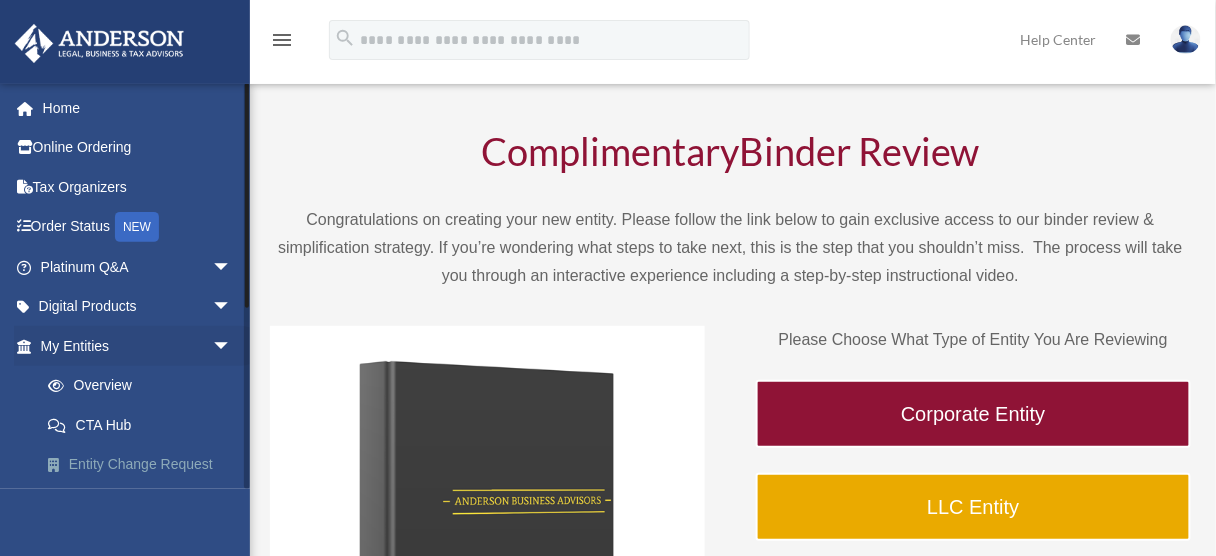 click on "Entity Change Request" at bounding box center (145, 465) 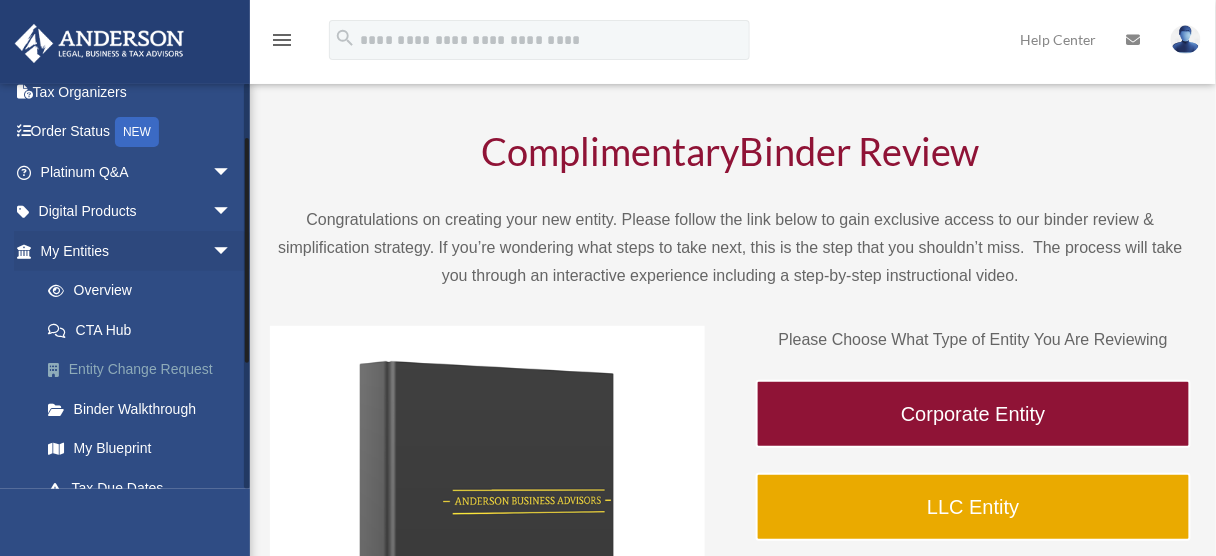 scroll, scrollTop: 96, scrollLeft: 0, axis: vertical 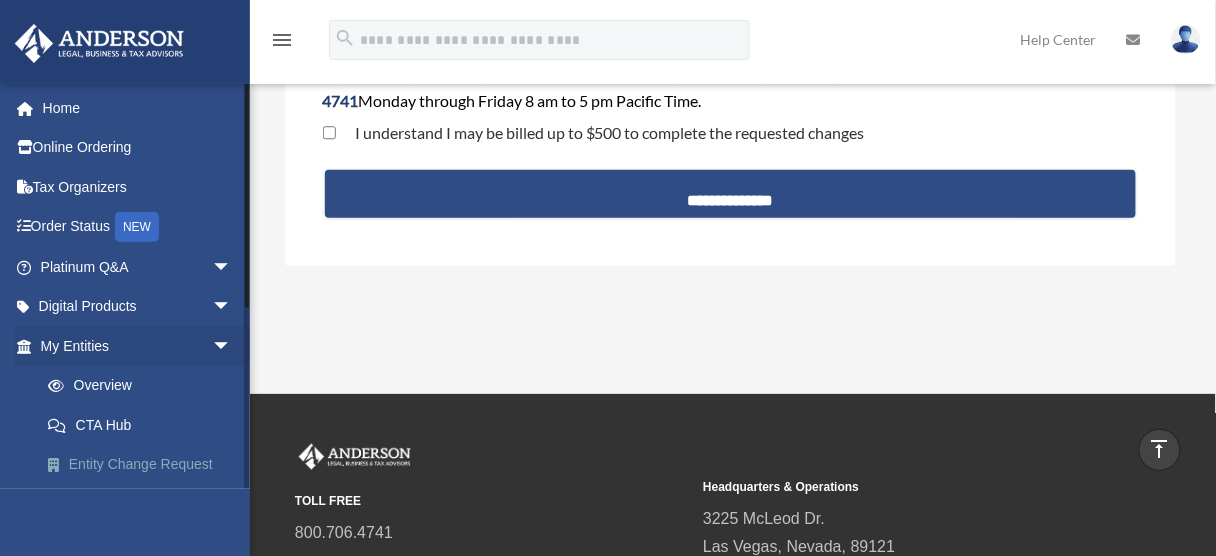 click on "Entity Change Request" at bounding box center (145, 465) 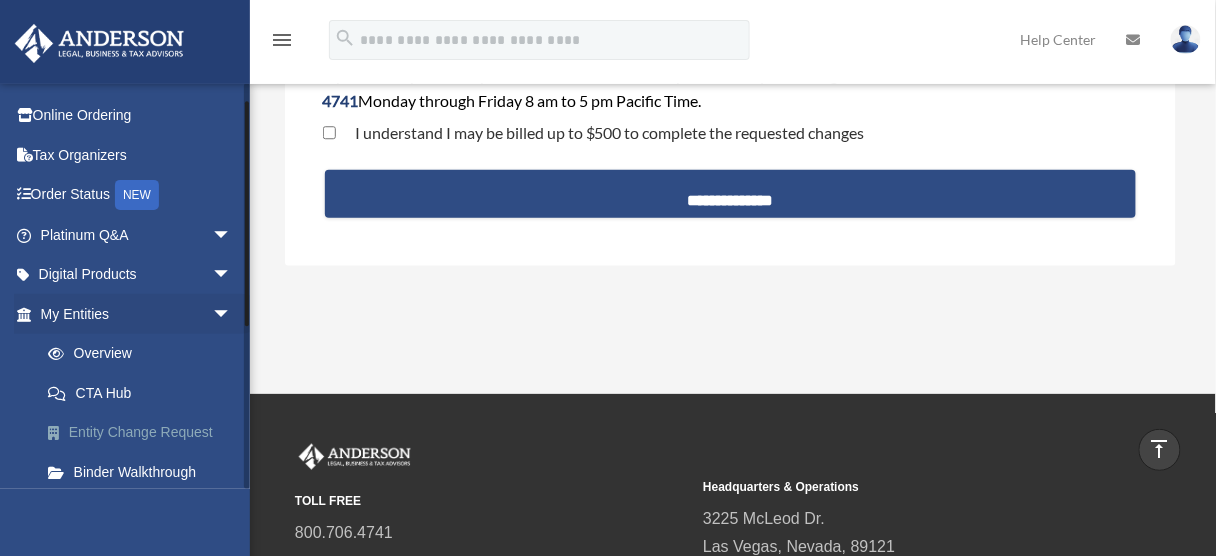 scroll, scrollTop: 64, scrollLeft: 0, axis: vertical 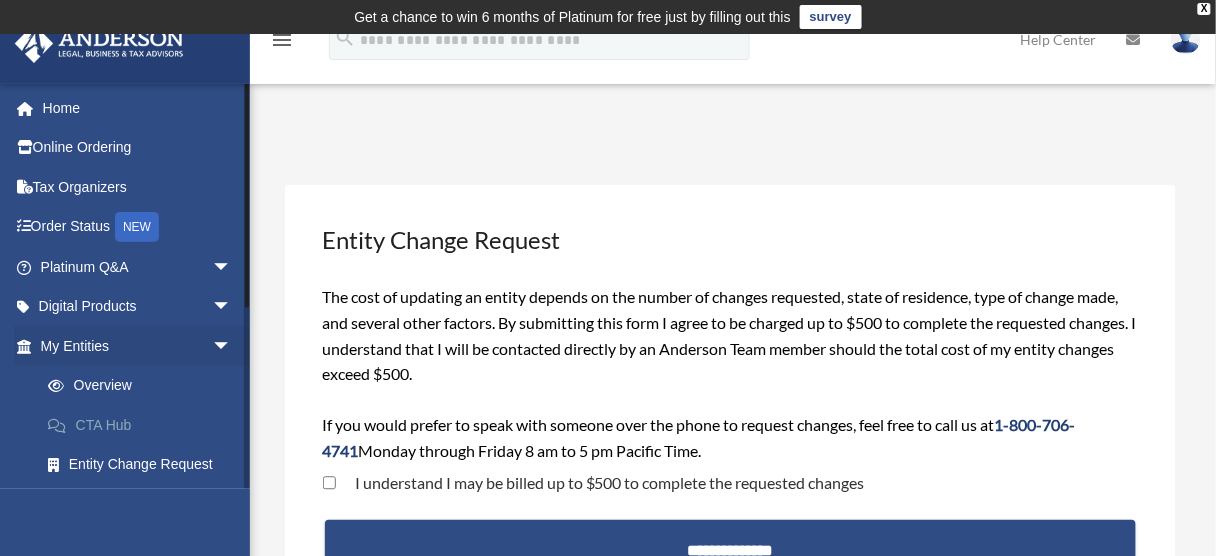click on "CTA Hub" at bounding box center (145, 425) 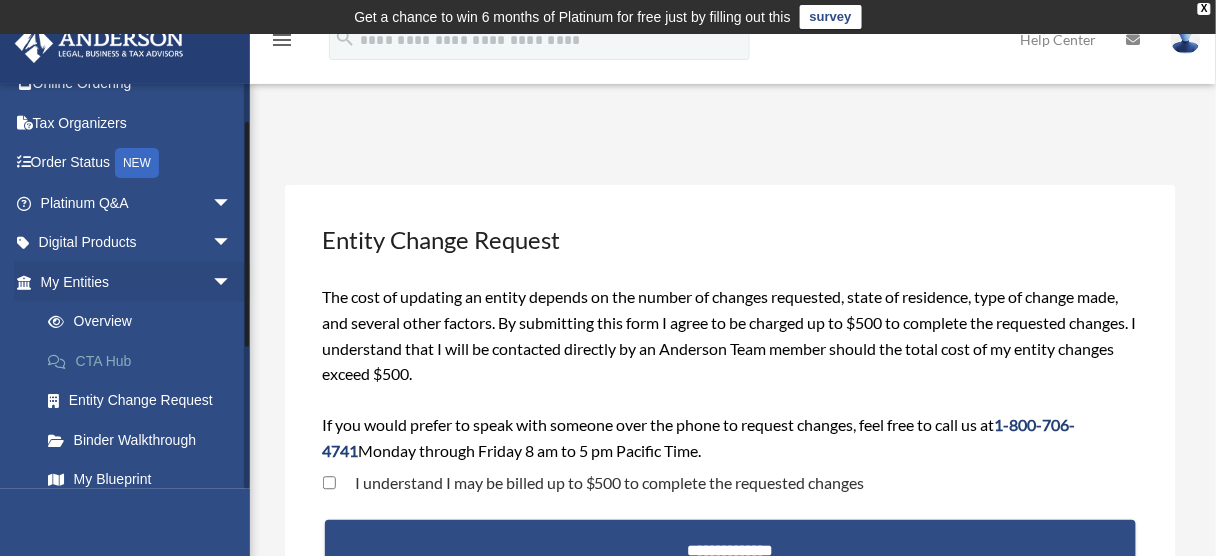 scroll, scrollTop: 96, scrollLeft: 0, axis: vertical 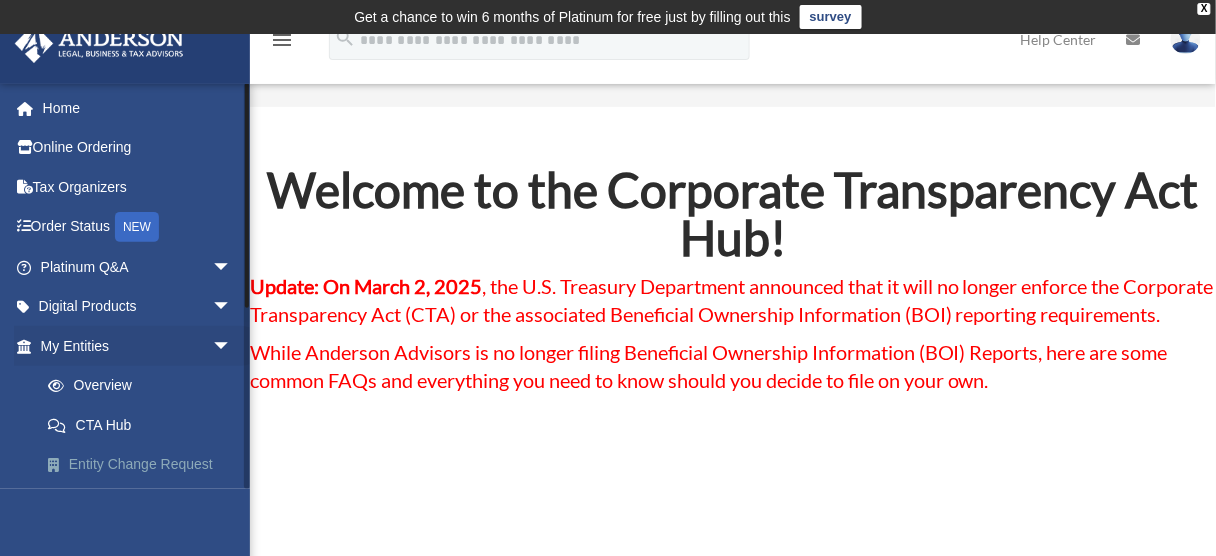 click on "Entity Change Request" at bounding box center [145, 465] 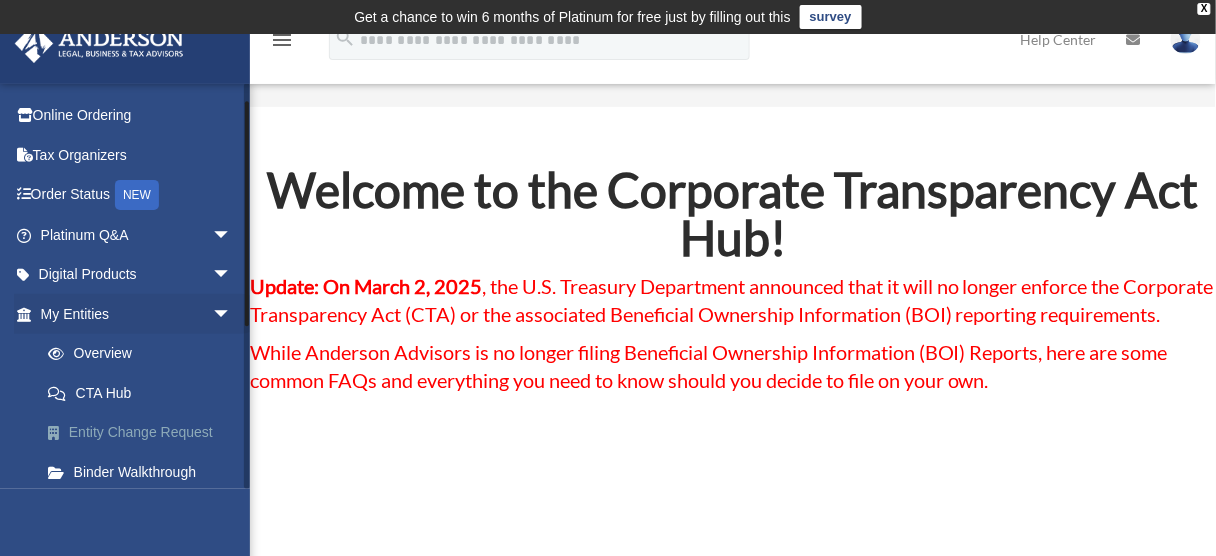 scroll, scrollTop: 60, scrollLeft: 0, axis: vertical 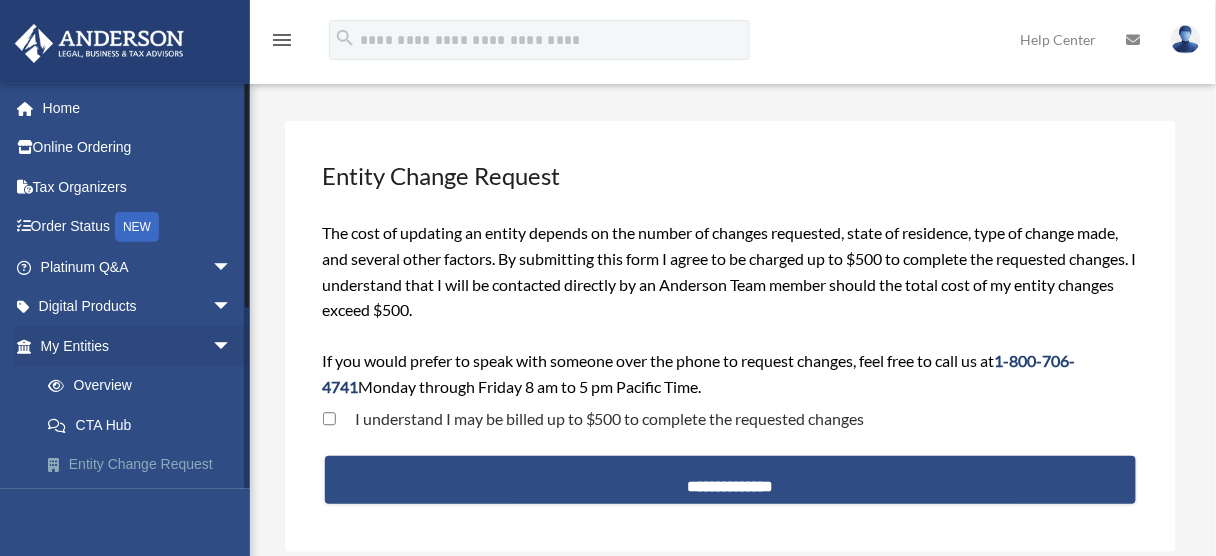 click on "Entity Change Request" at bounding box center [145, 465] 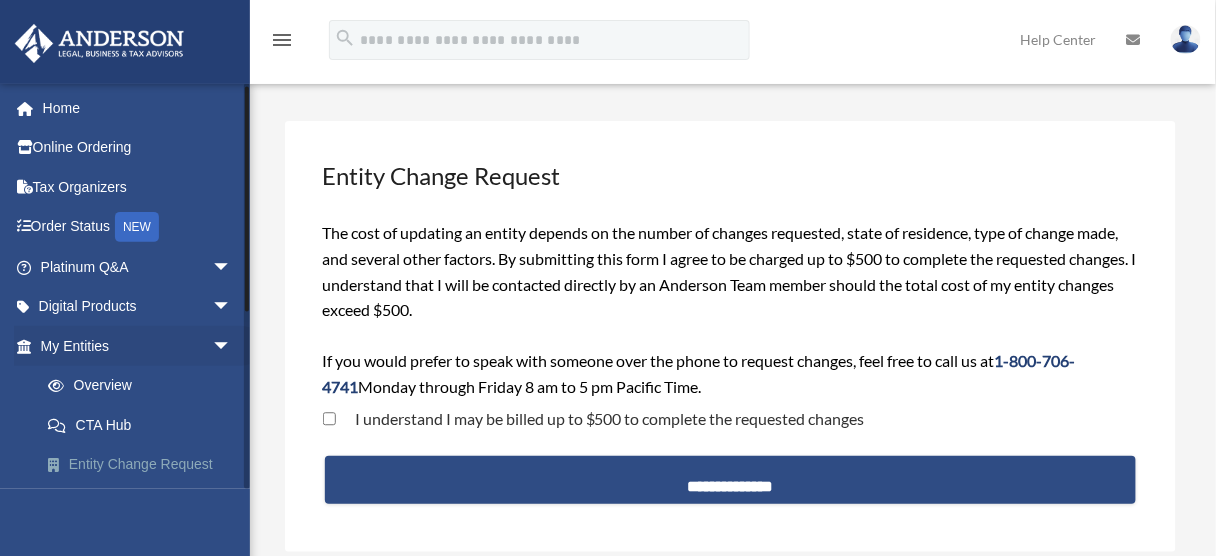 scroll, scrollTop: 32, scrollLeft: 0, axis: vertical 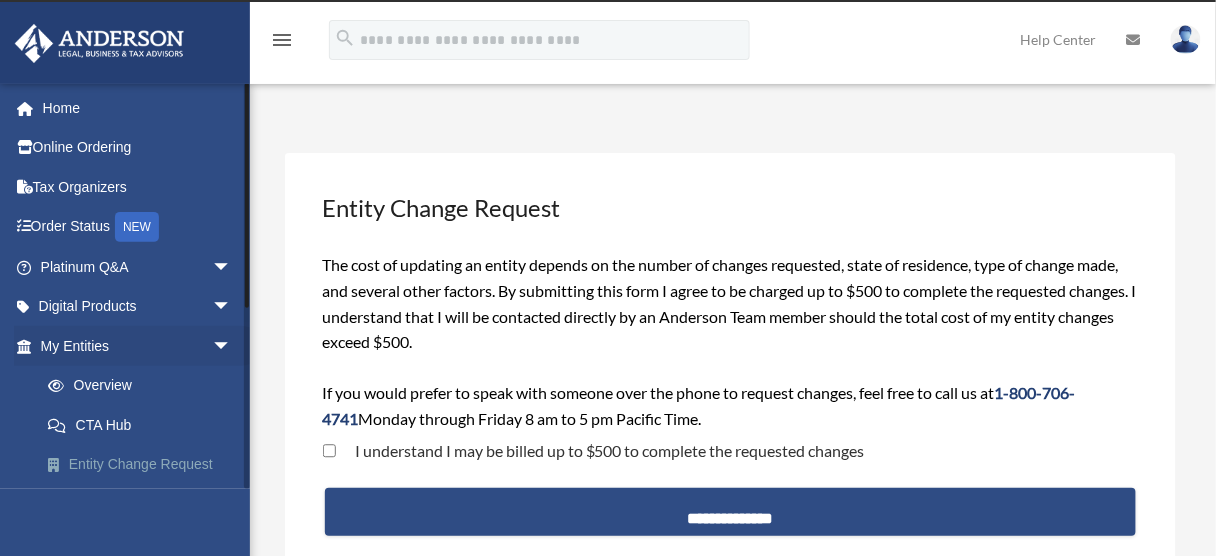 click on "Entity Change Request" at bounding box center (145, 465) 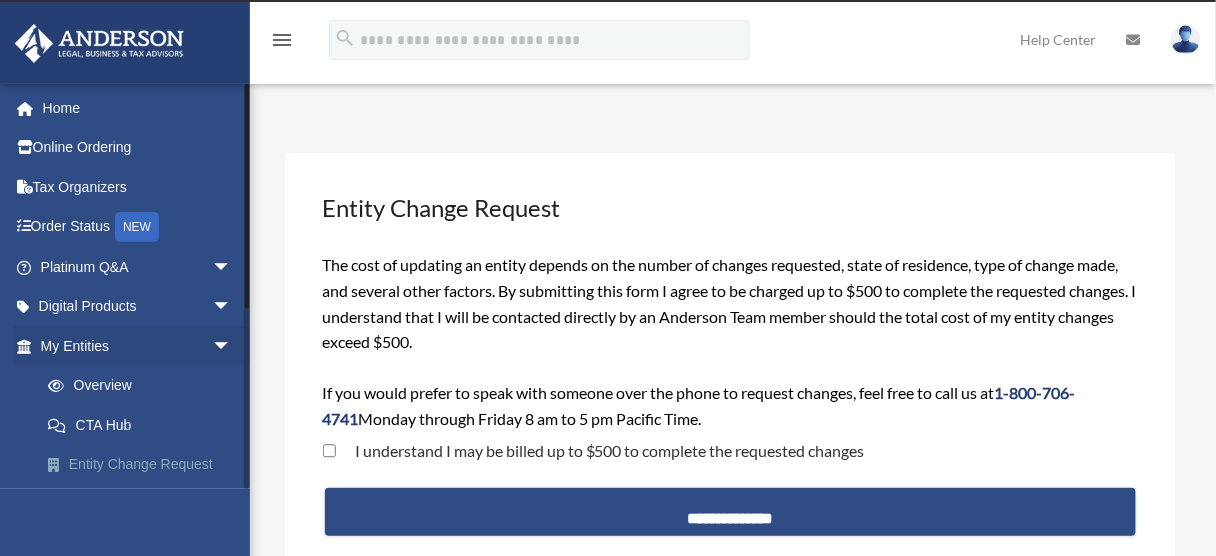 scroll, scrollTop: 32, scrollLeft: 0, axis: vertical 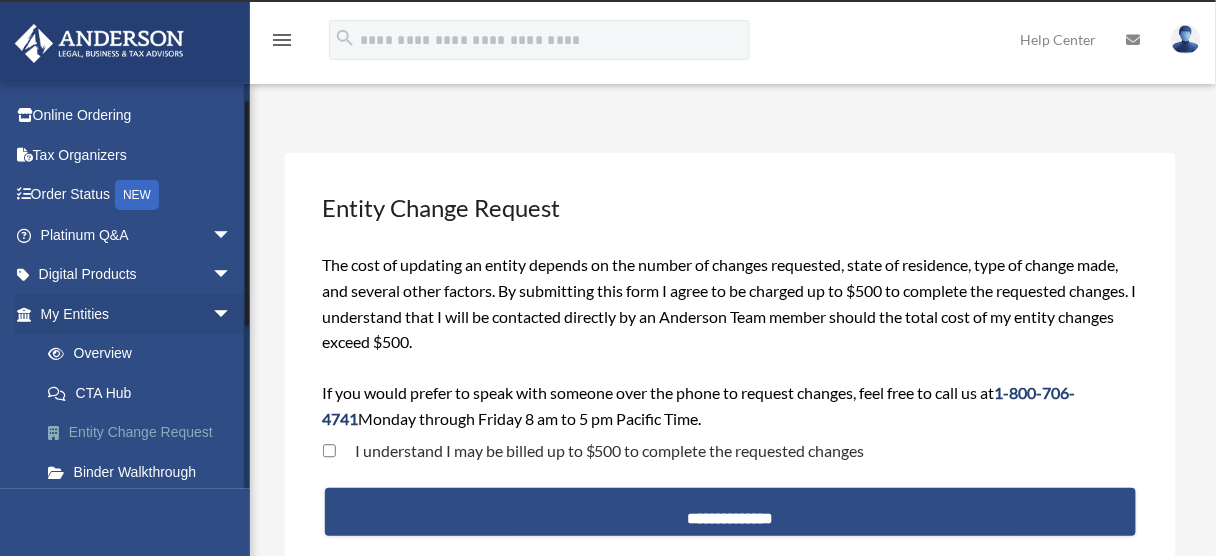 click on "Binder Walkthrough" at bounding box center [145, 472] 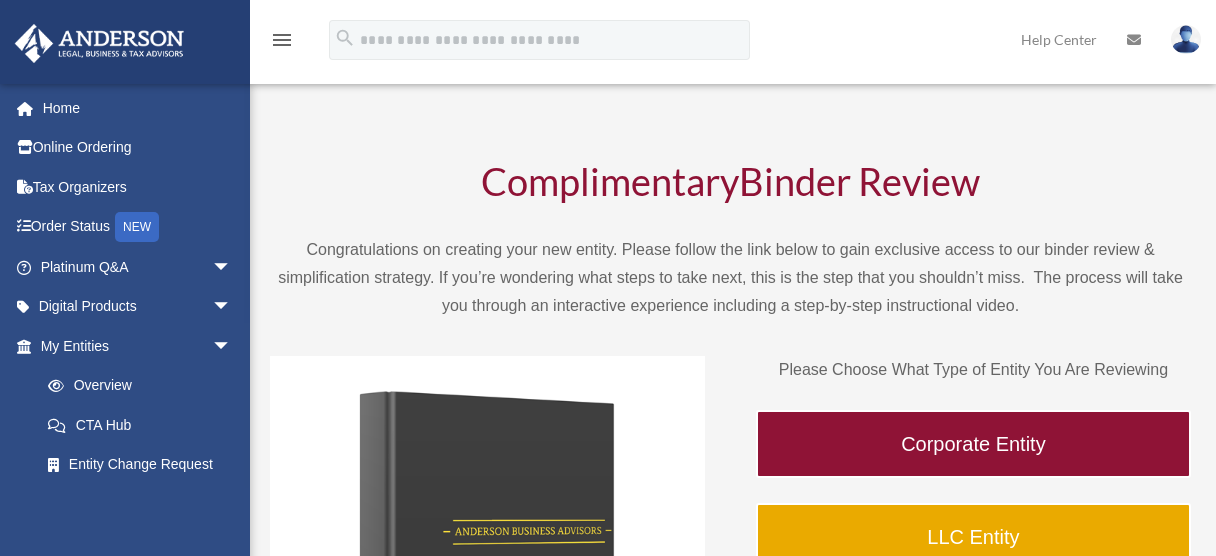 scroll, scrollTop: 0, scrollLeft: 0, axis: both 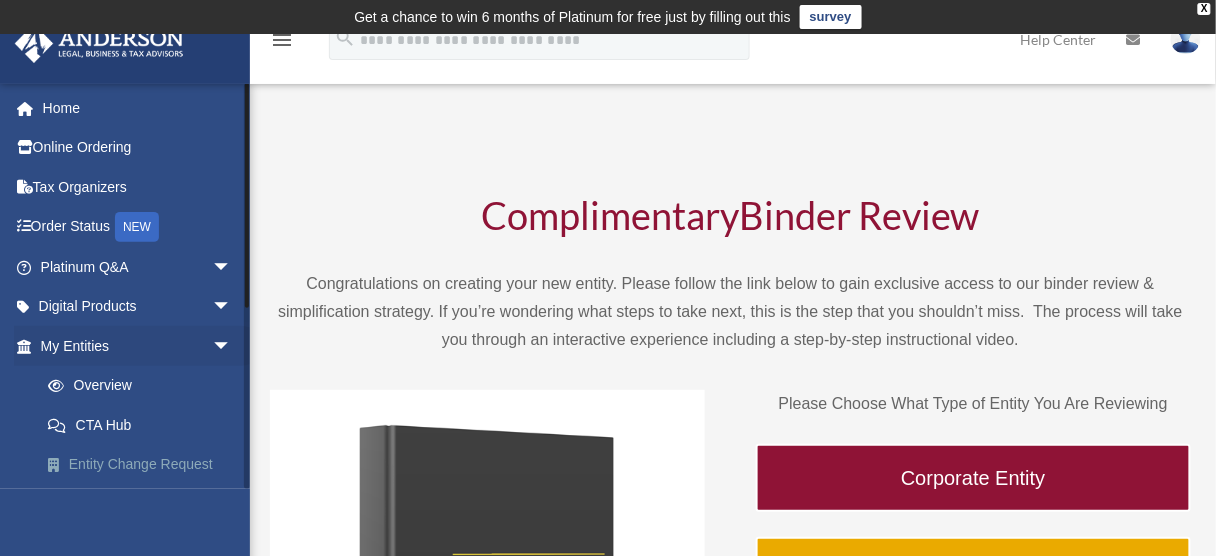 click on "Entity Change Request" at bounding box center (145, 465) 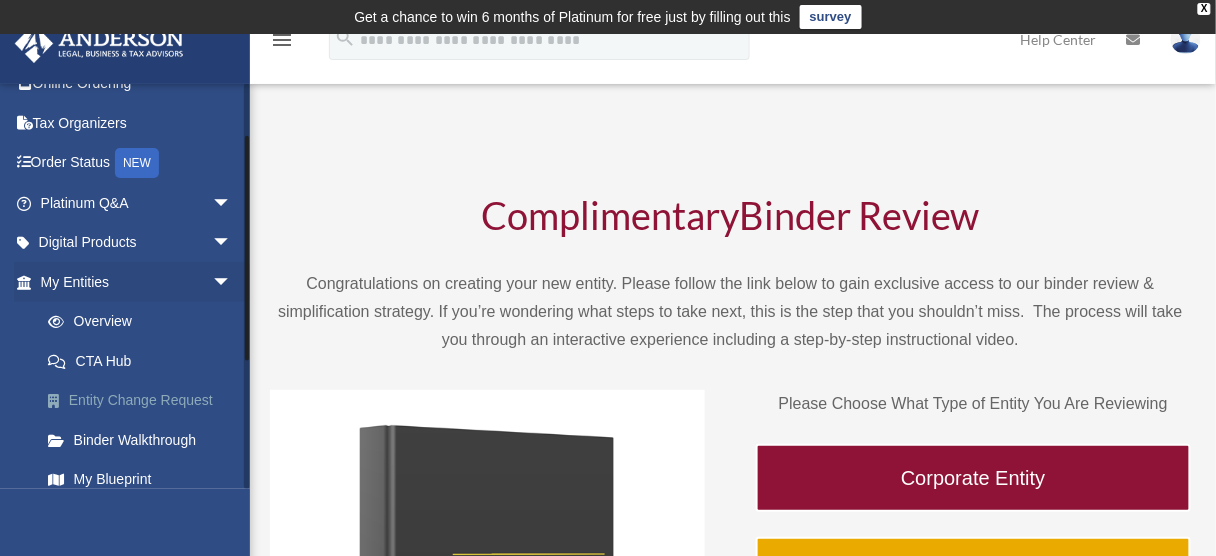 scroll, scrollTop: 96, scrollLeft: 0, axis: vertical 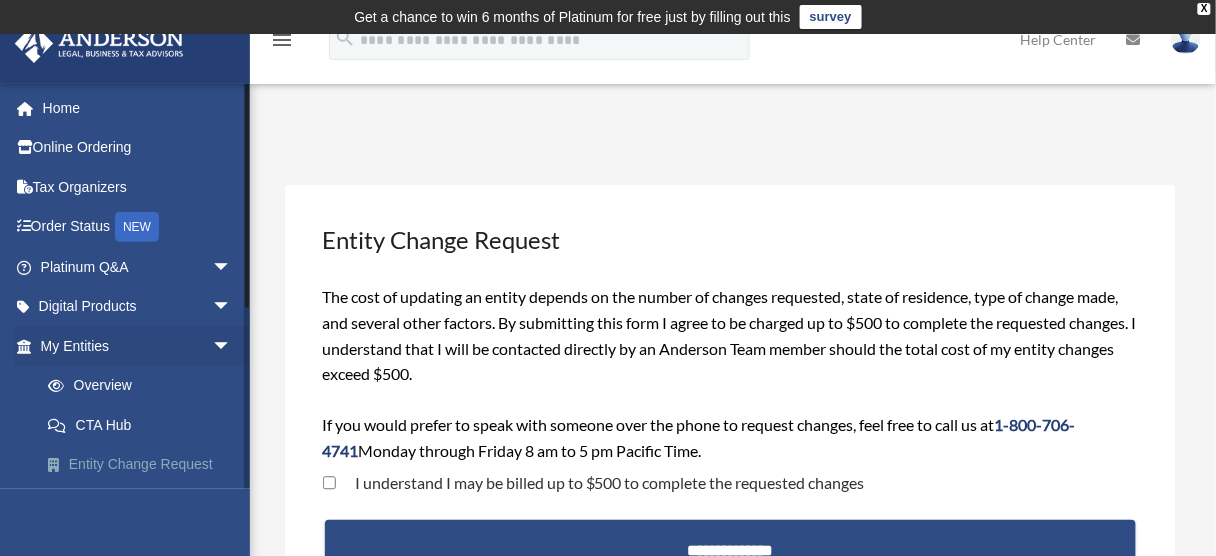 click on "Entity Change Request" at bounding box center [145, 465] 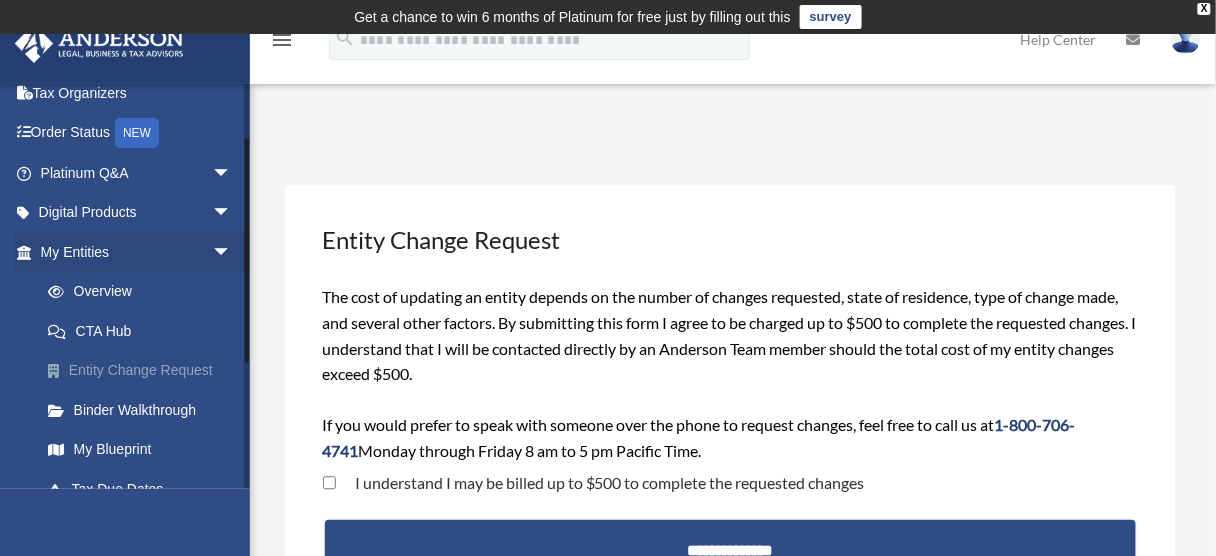 scroll, scrollTop: 96, scrollLeft: 0, axis: vertical 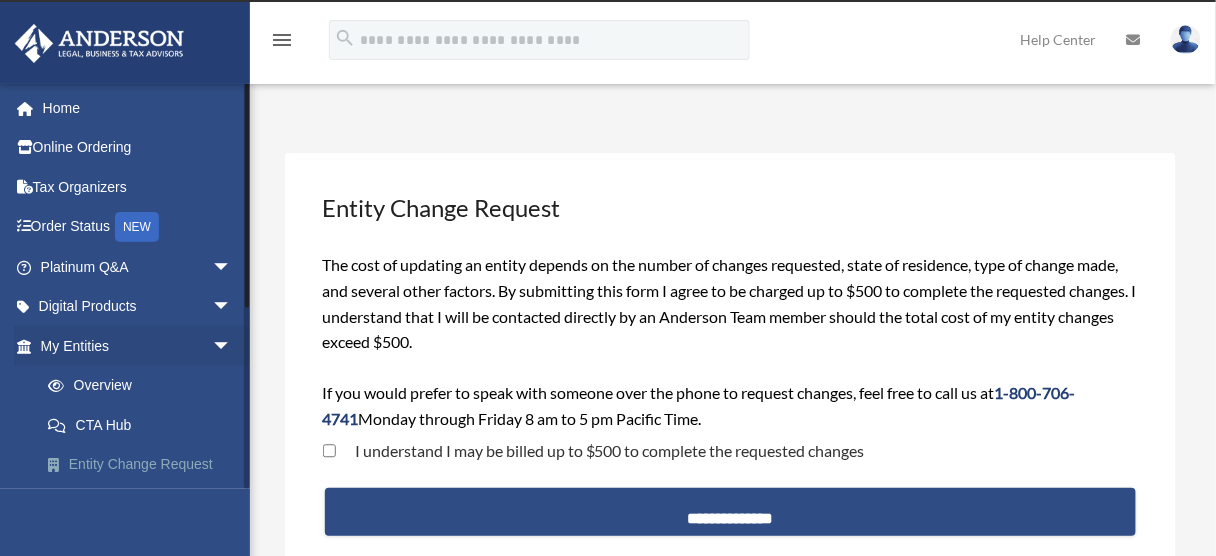 click on "Entity Change Request" at bounding box center [145, 465] 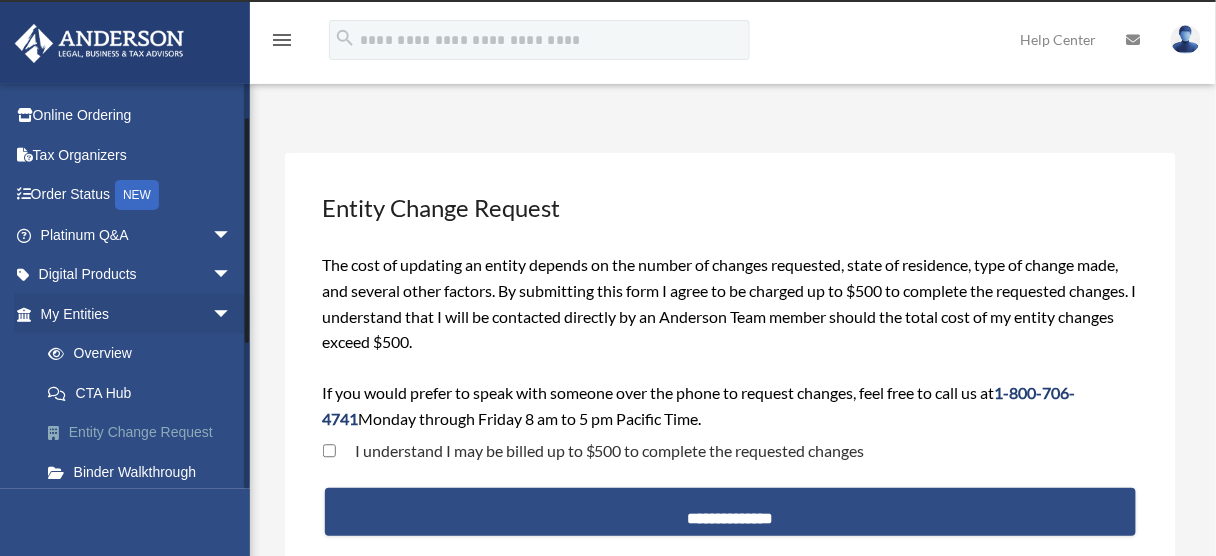 scroll, scrollTop: 64, scrollLeft: 0, axis: vertical 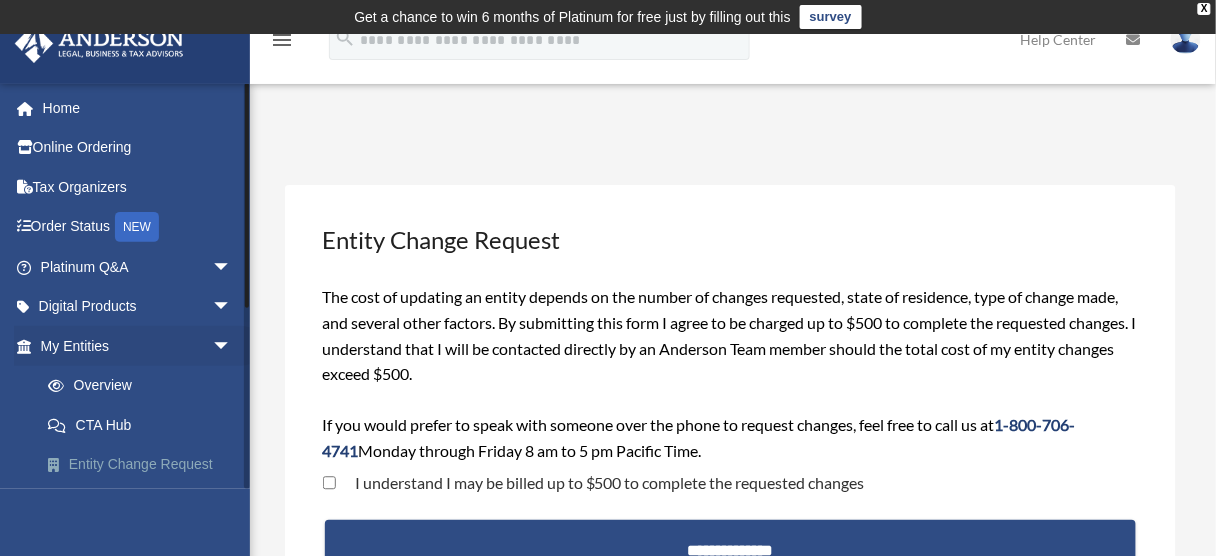 click on "Entity Change Request" at bounding box center [145, 465] 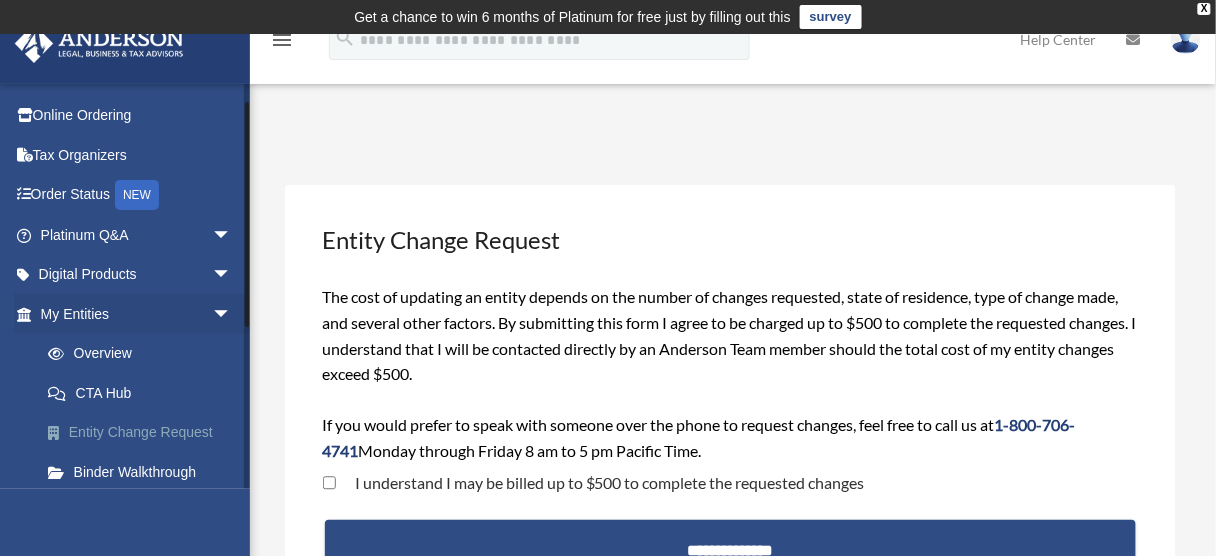 scroll, scrollTop: 64, scrollLeft: 0, axis: vertical 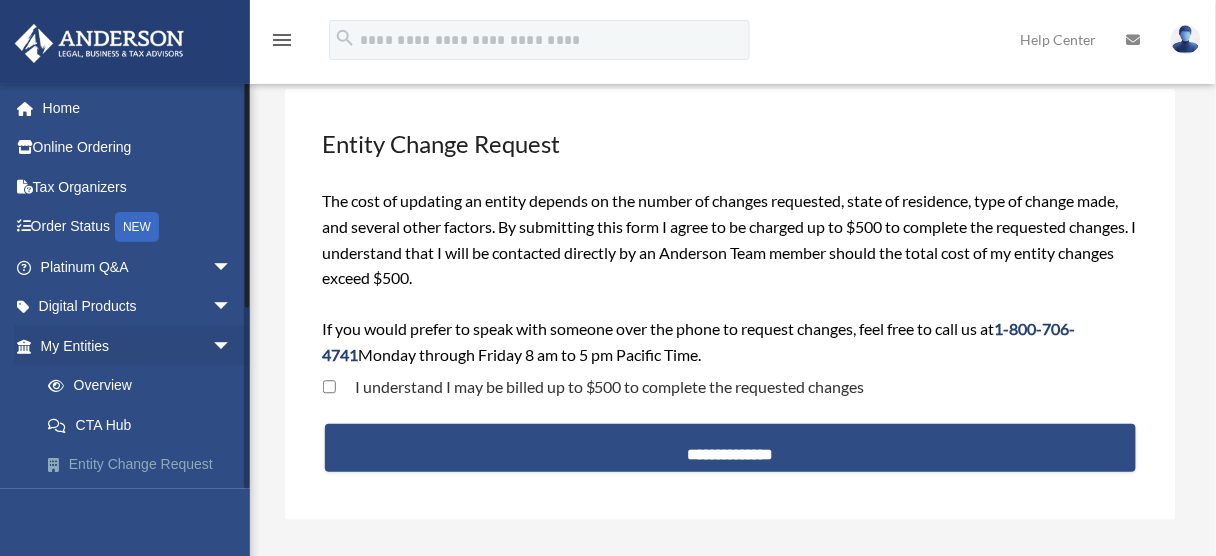 click on "Entity Change Request" at bounding box center (145, 465) 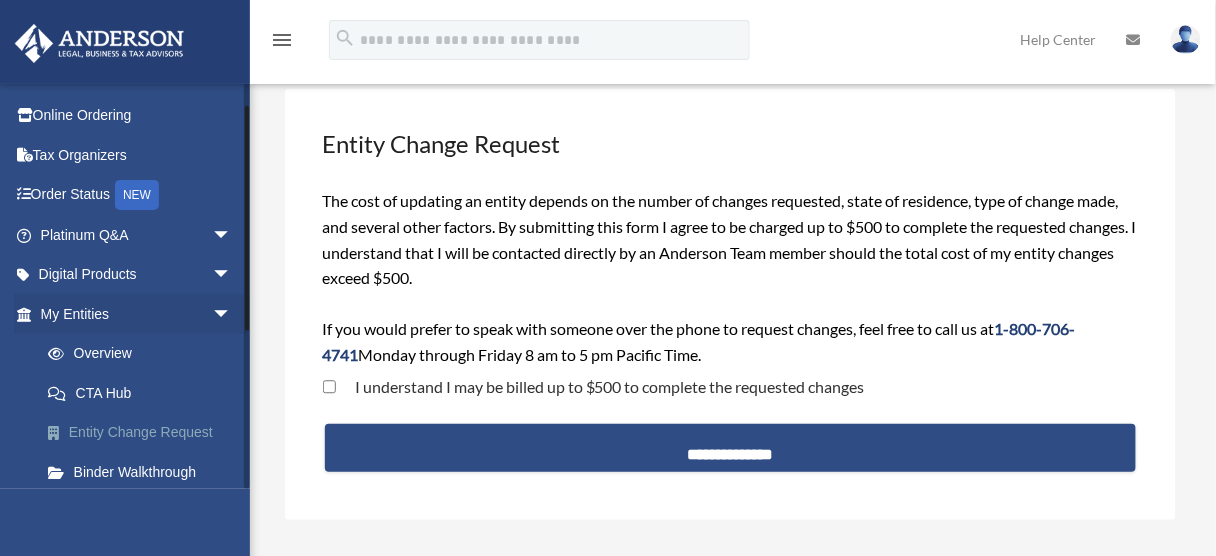 scroll, scrollTop: 64, scrollLeft: 0, axis: vertical 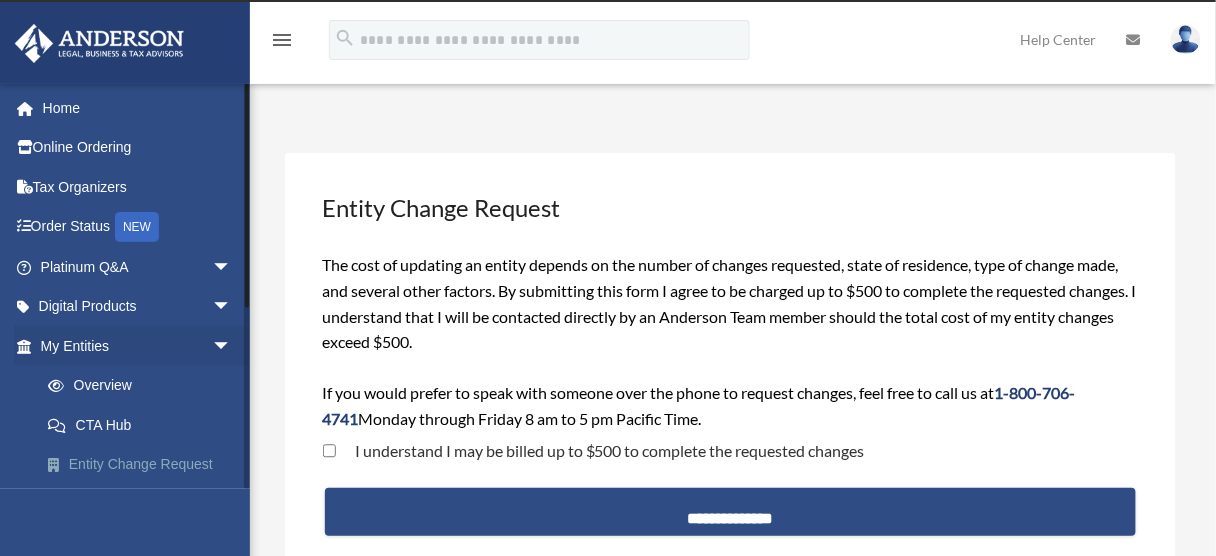 click on "Entity Change Request" at bounding box center [145, 465] 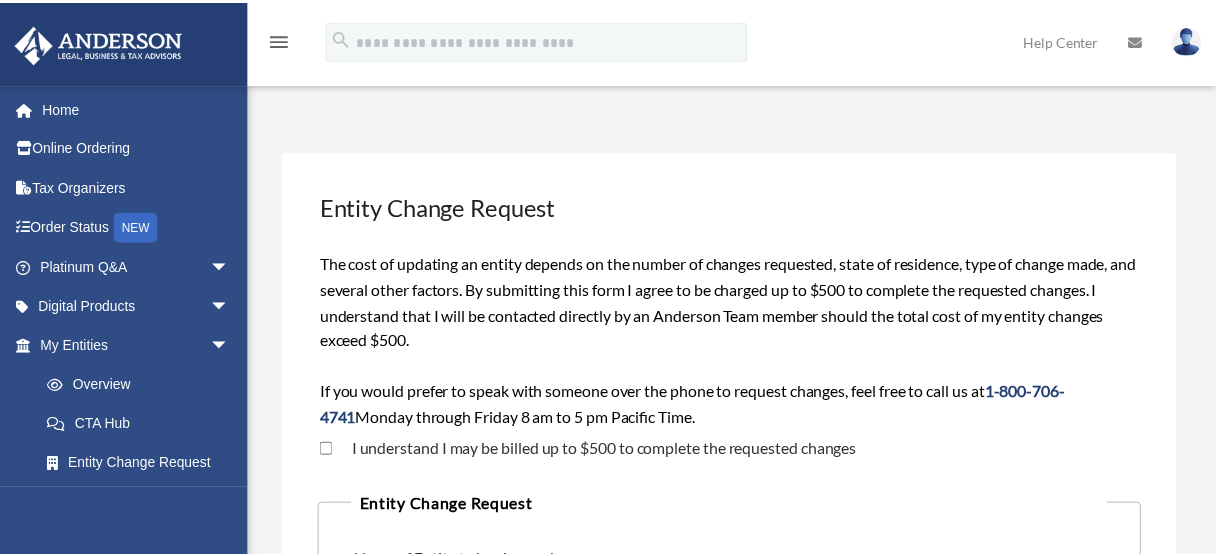 scroll, scrollTop: 0, scrollLeft: 0, axis: both 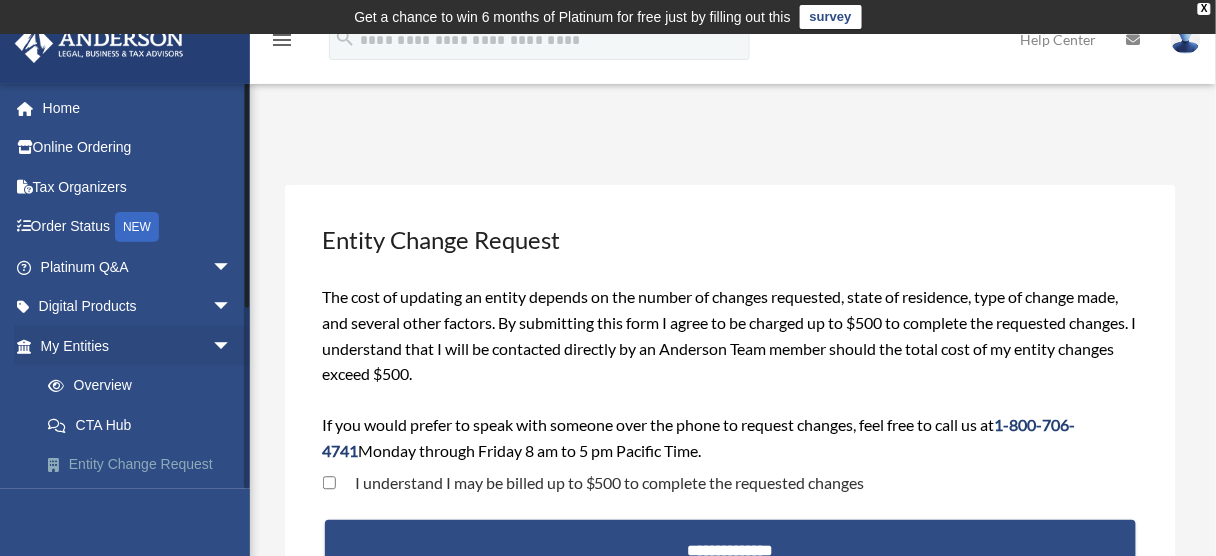 click on "Entity Change Request" at bounding box center [145, 465] 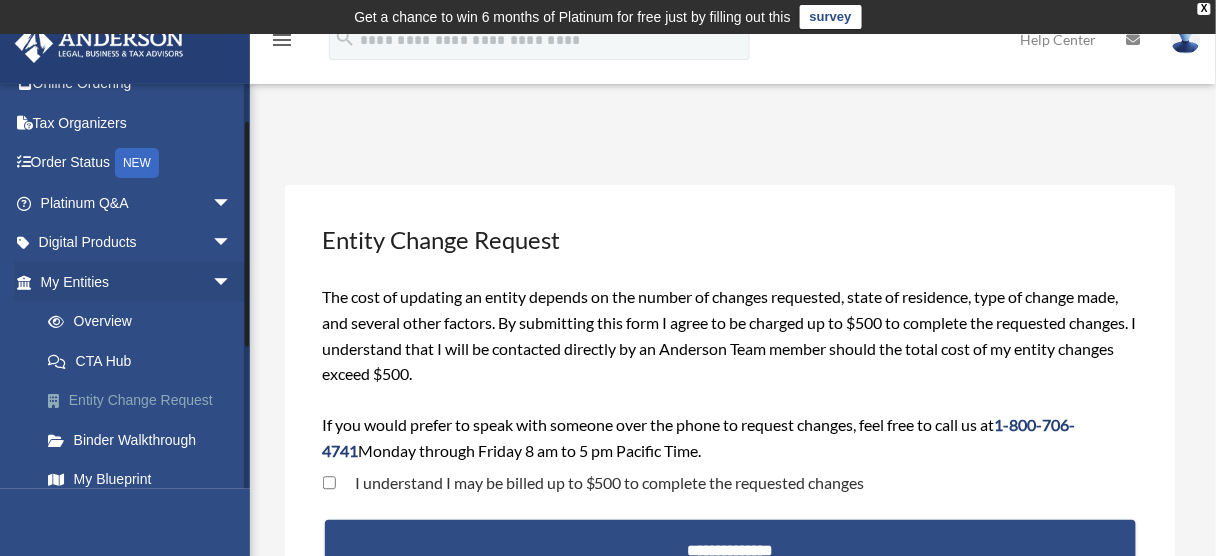 scroll, scrollTop: 96, scrollLeft: 0, axis: vertical 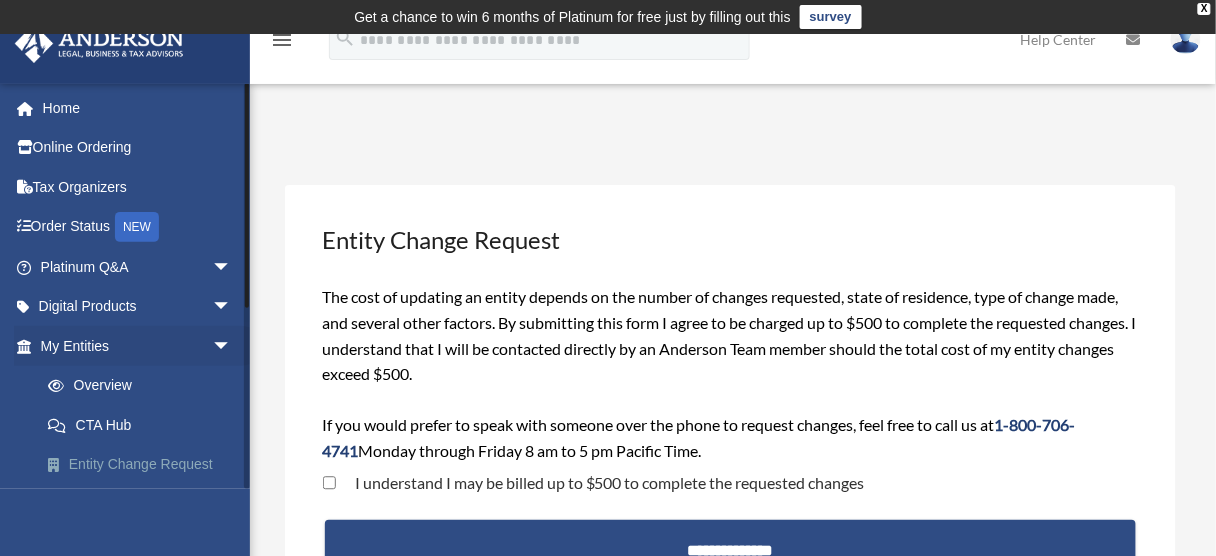 click on "Entity Change Request" at bounding box center (145, 465) 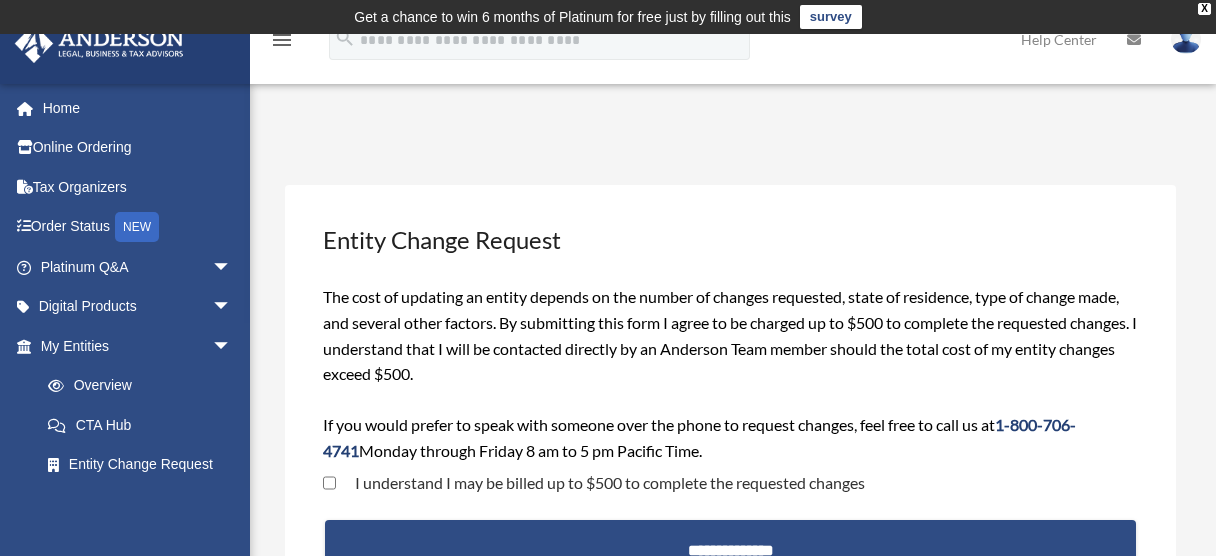 scroll, scrollTop: 0, scrollLeft: 0, axis: both 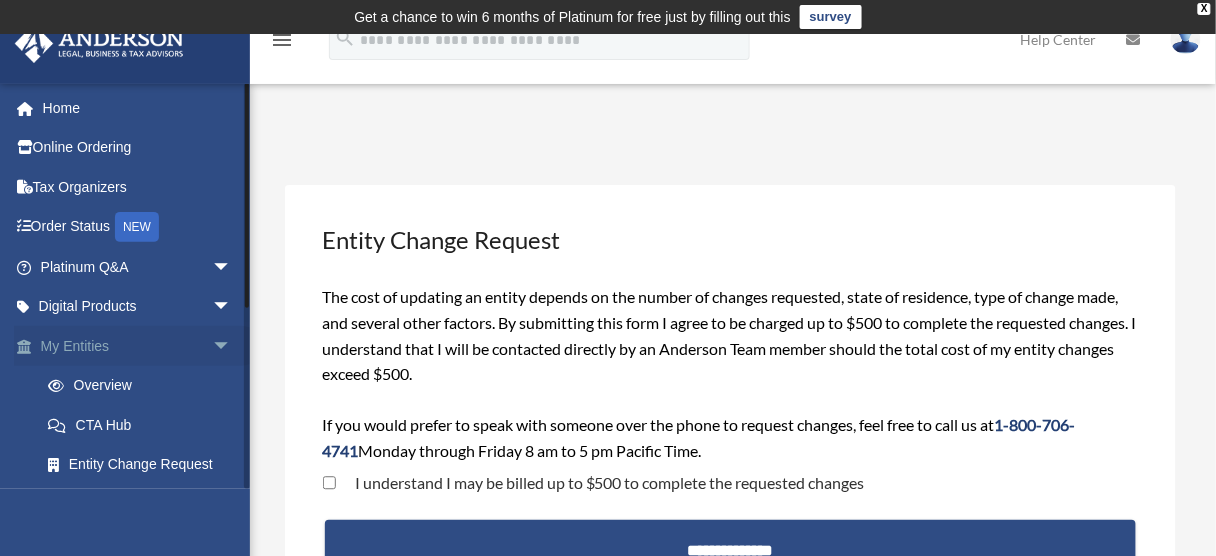 click on "arrow_drop_down" at bounding box center (232, 346) 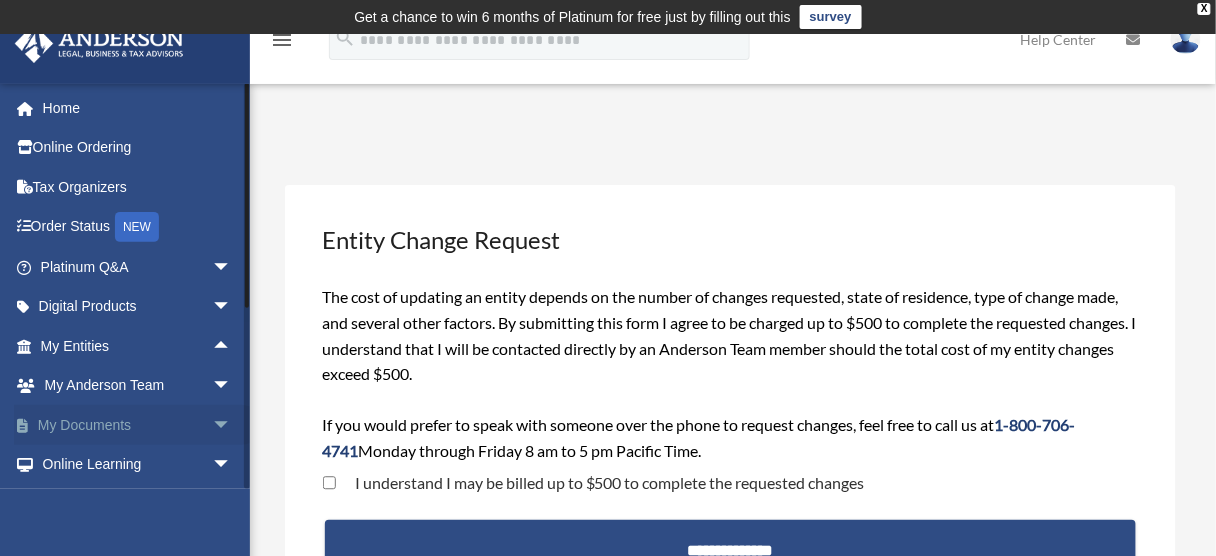 click on "My Documents arrow_drop_down" at bounding box center (138, 425) 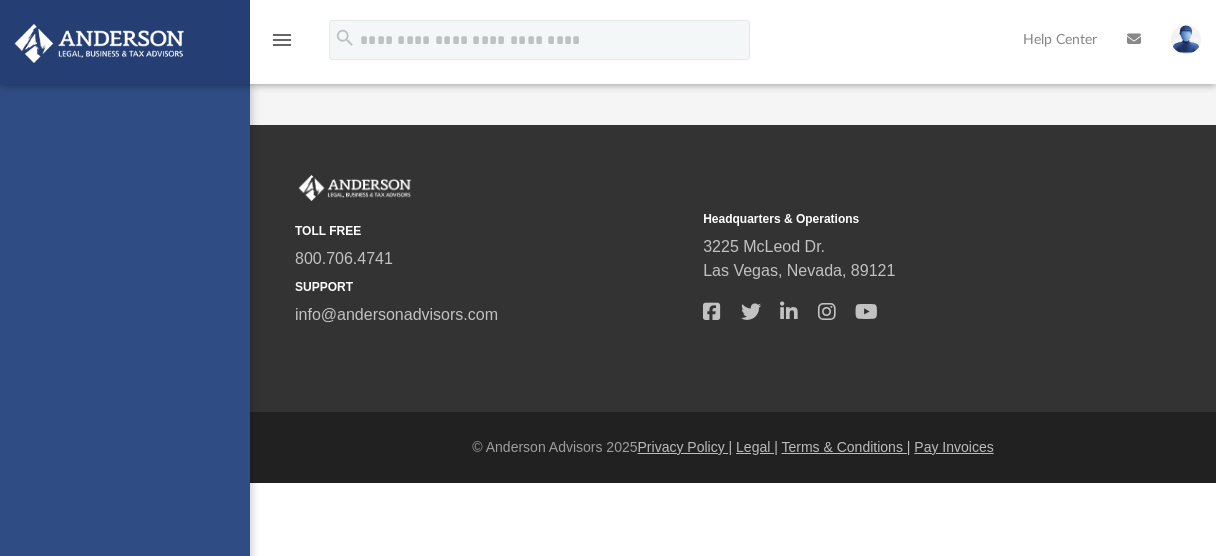 scroll, scrollTop: 0, scrollLeft: 0, axis: both 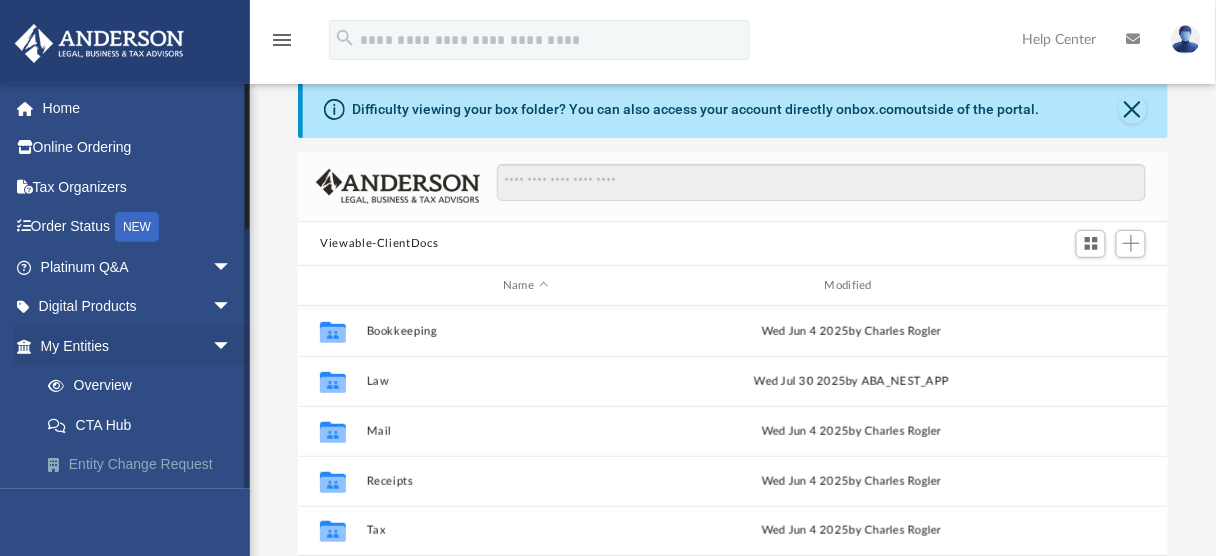 click on "Entity Change Request" at bounding box center [145, 465] 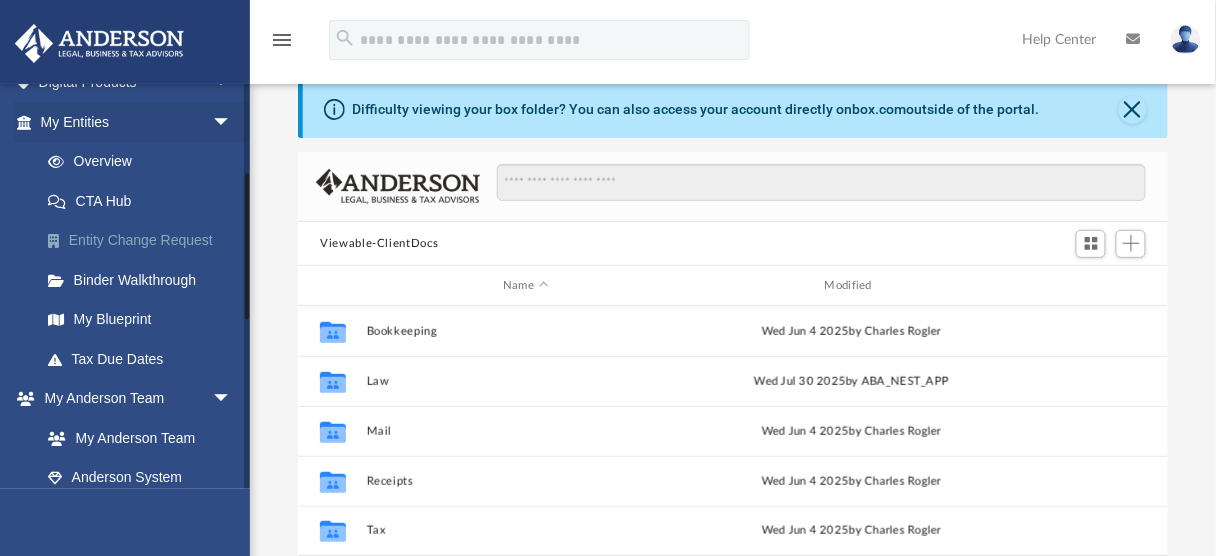 scroll, scrollTop: 256, scrollLeft: 0, axis: vertical 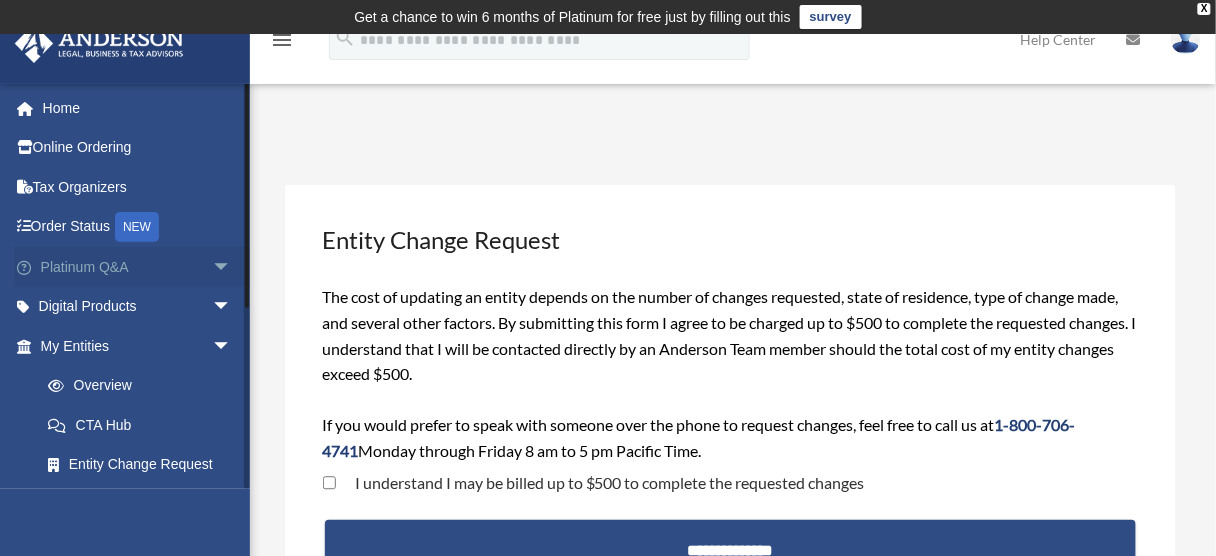 click on "arrow_drop_down" at bounding box center [232, 267] 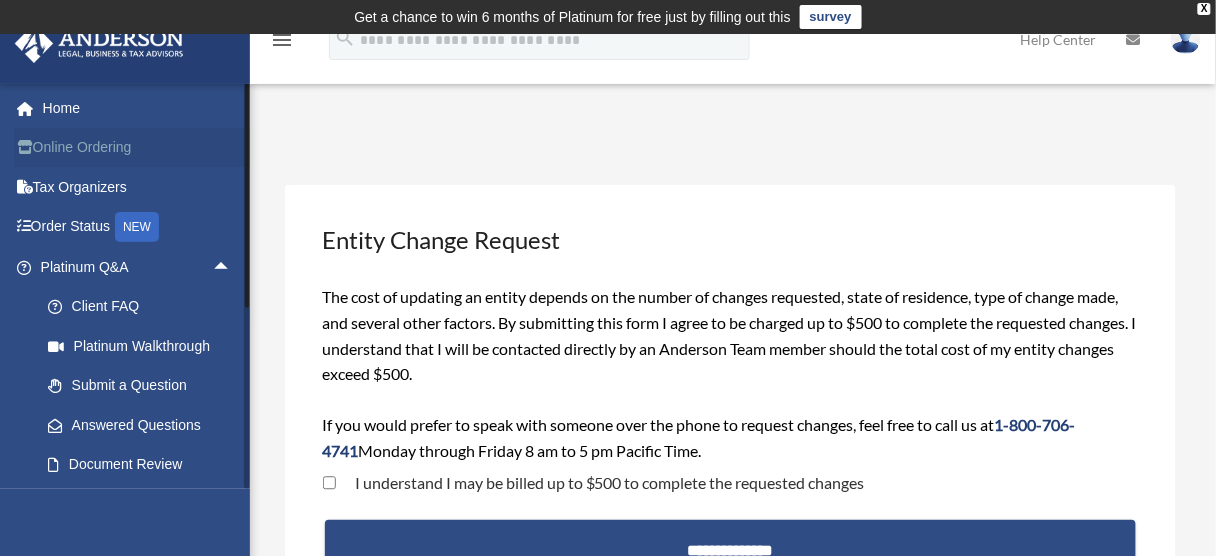 click on "Online Ordering" at bounding box center [138, 148] 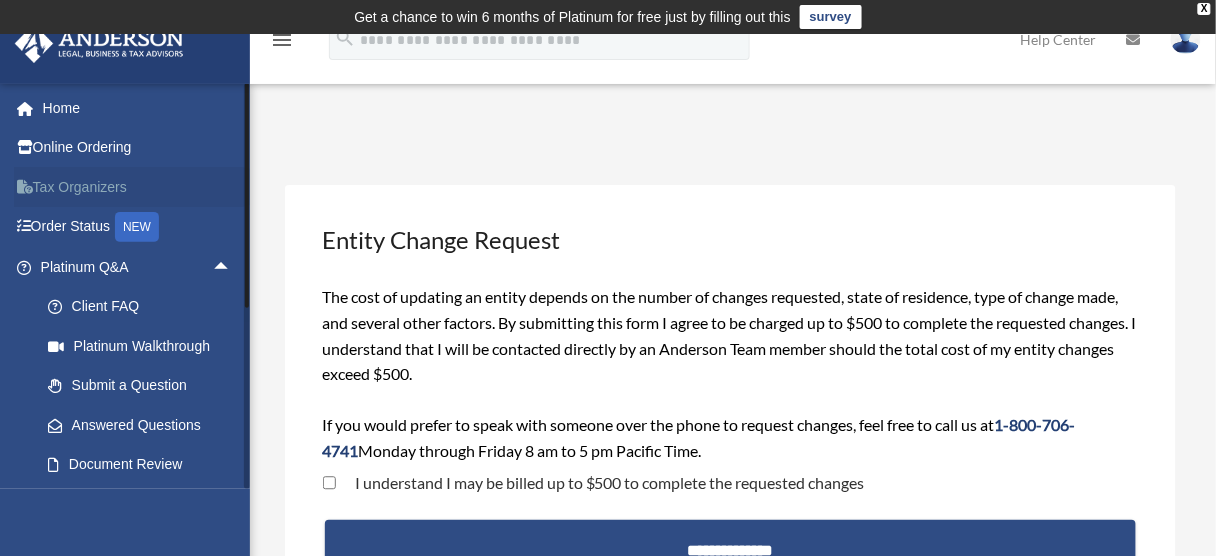 click on "Tax Organizers" at bounding box center (138, 187) 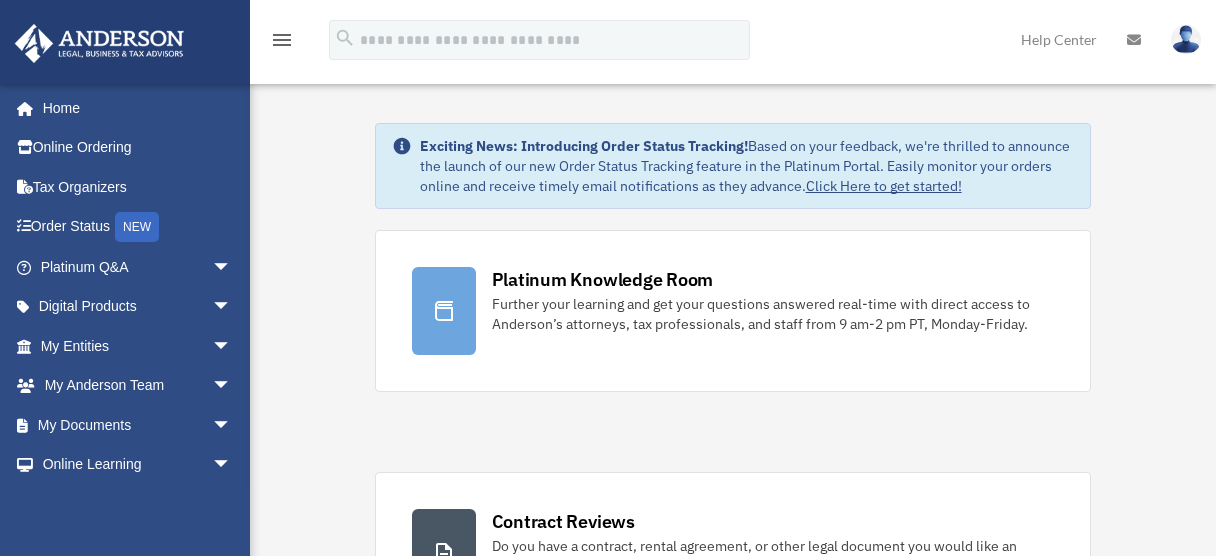scroll, scrollTop: 0, scrollLeft: 0, axis: both 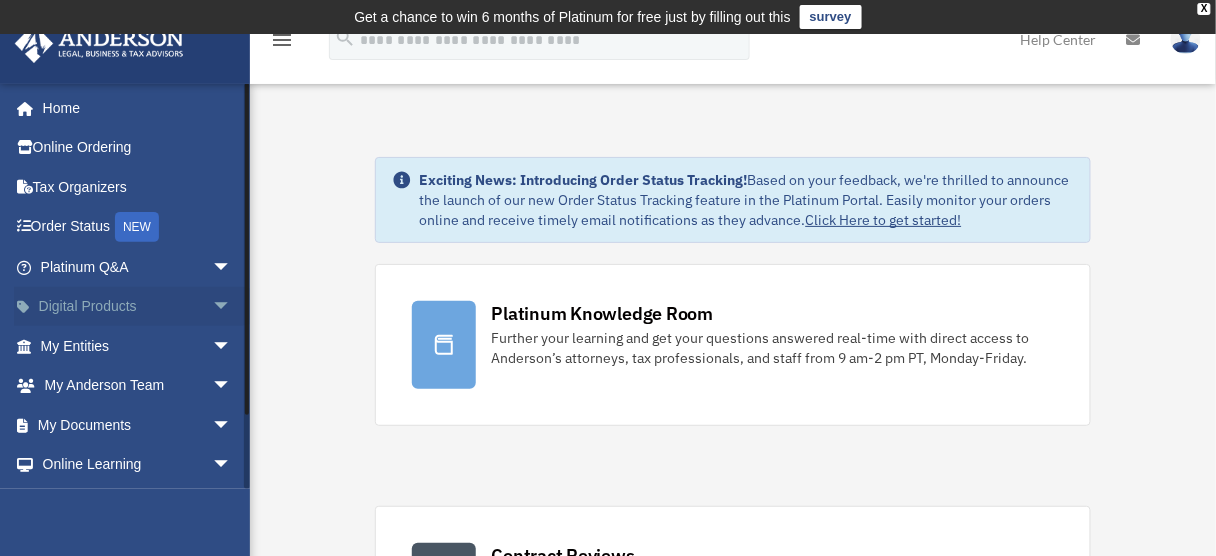click on "Digital Products arrow_drop_down" at bounding box center [138, 307] 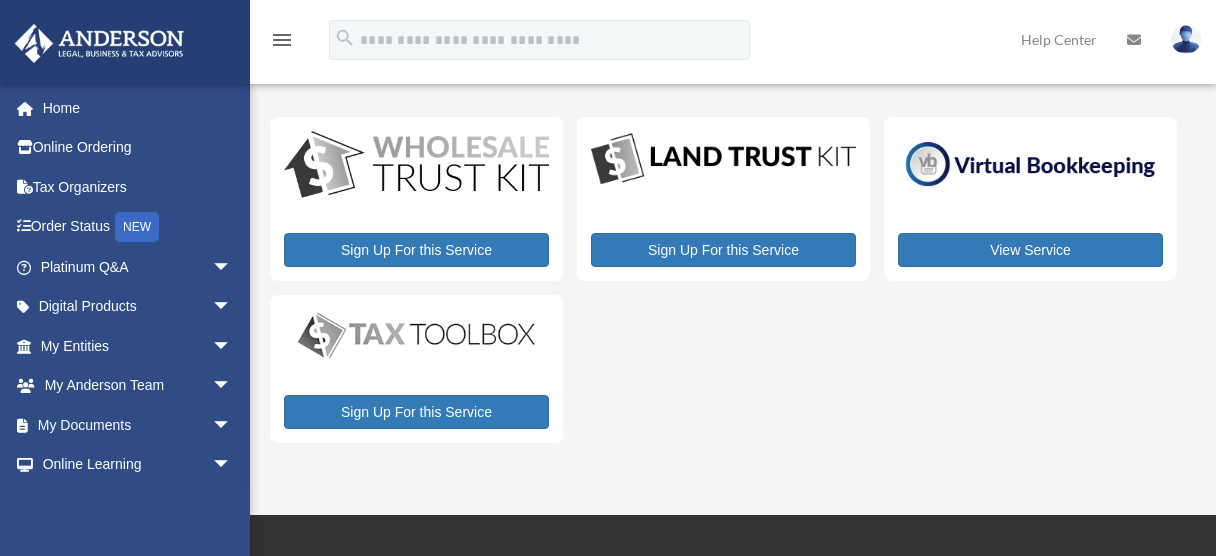 scroll, scrollTop: 0, scrollLeft: 0, axis: both 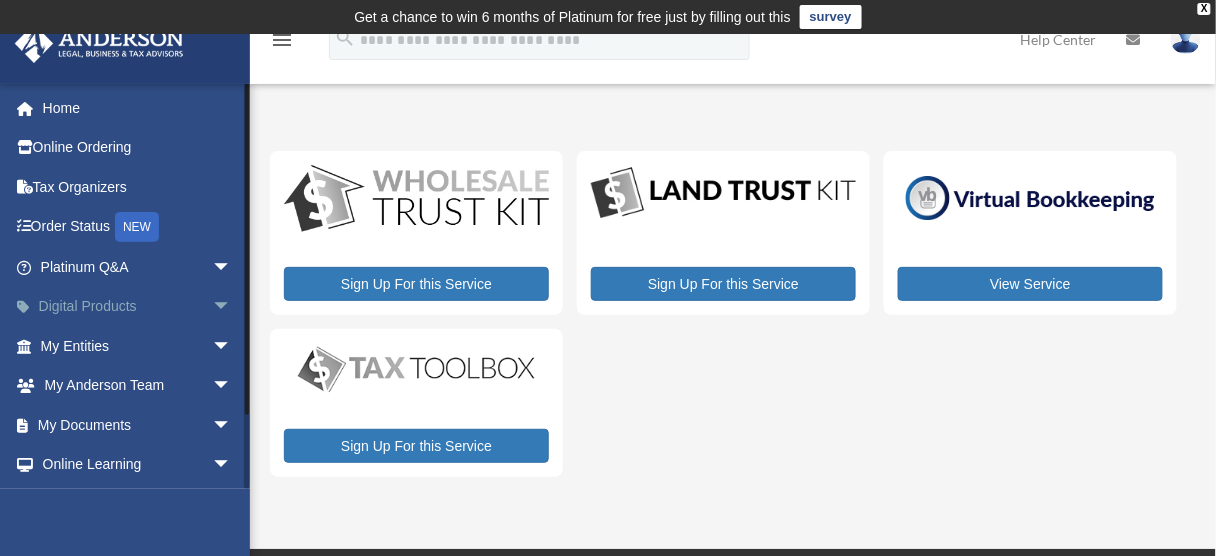 click on "arrow_drop_down" at bounding box center (232, 307) 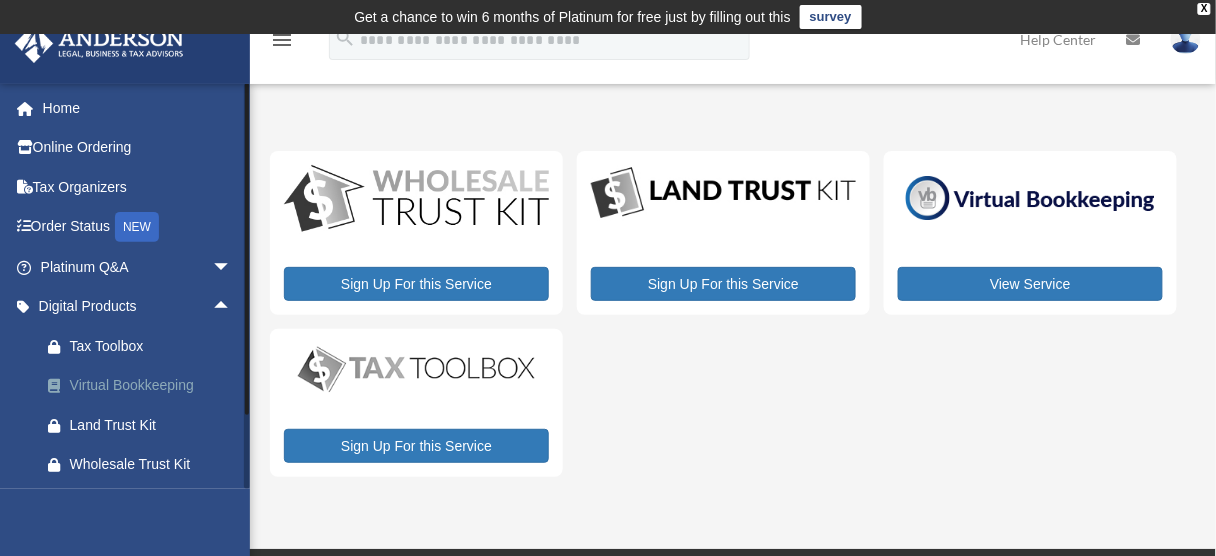 click on "Virtual Bookkeeping" at bounding box center [153, 385] 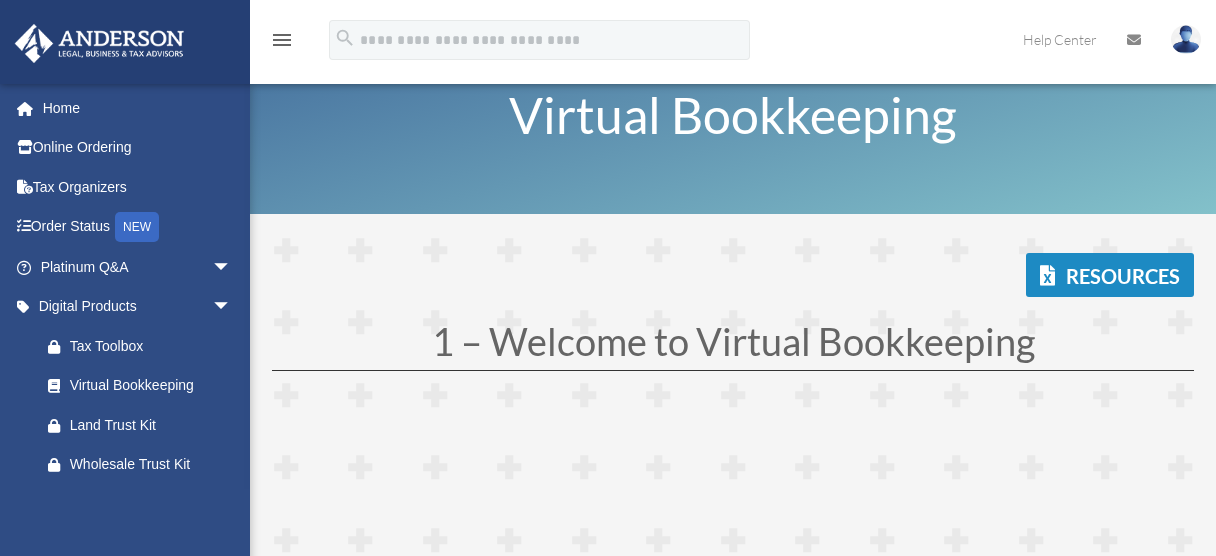 scroll, scrollTop: 0, scrollLeft: 0, axis: both 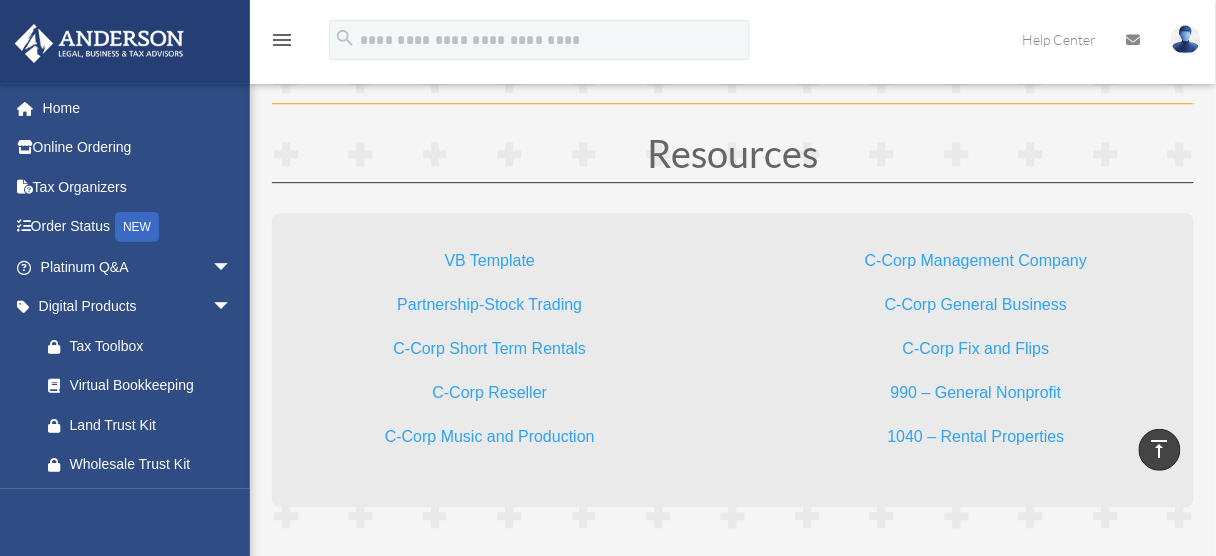 click on "VB Template" at bounding box center (490, 265) 